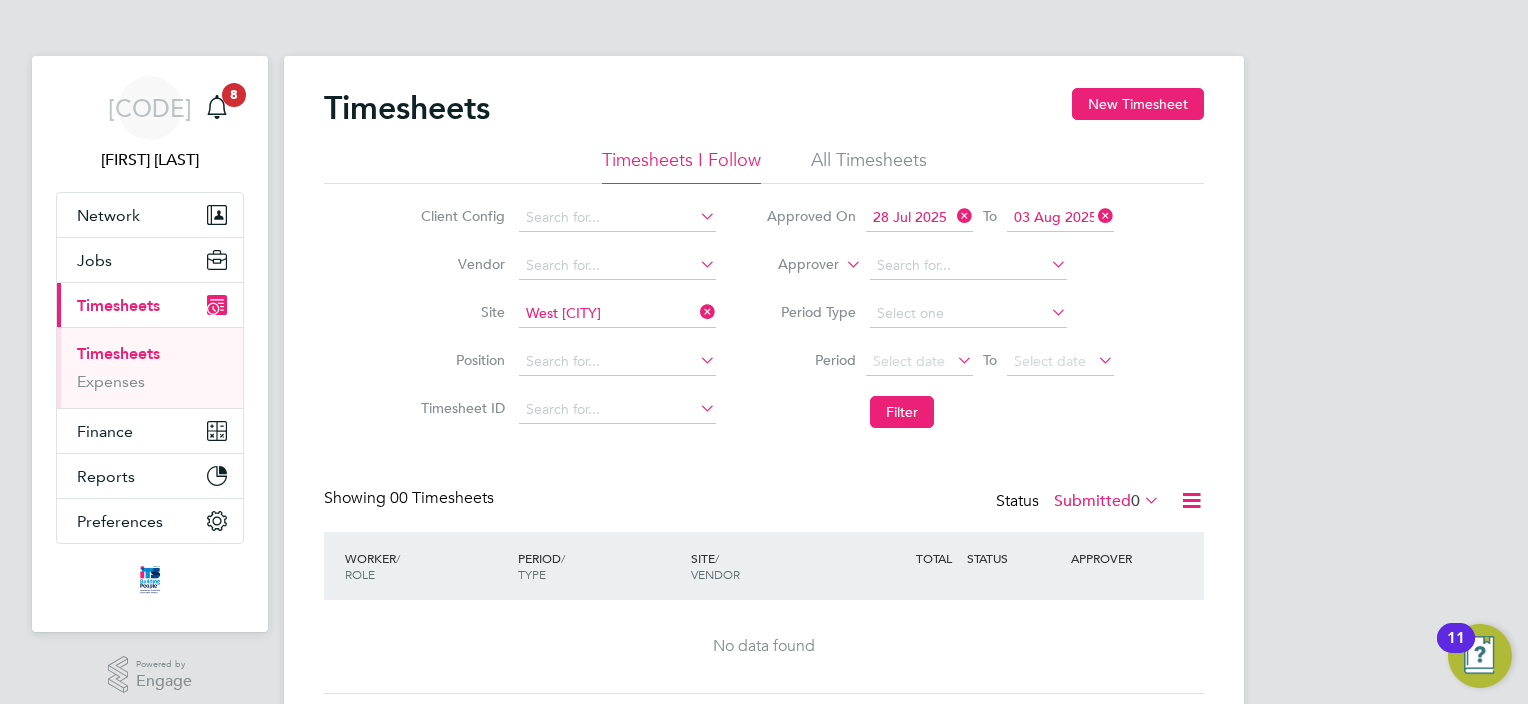scroll, scrollTop: 0, scrollLeft: 0, axis: both 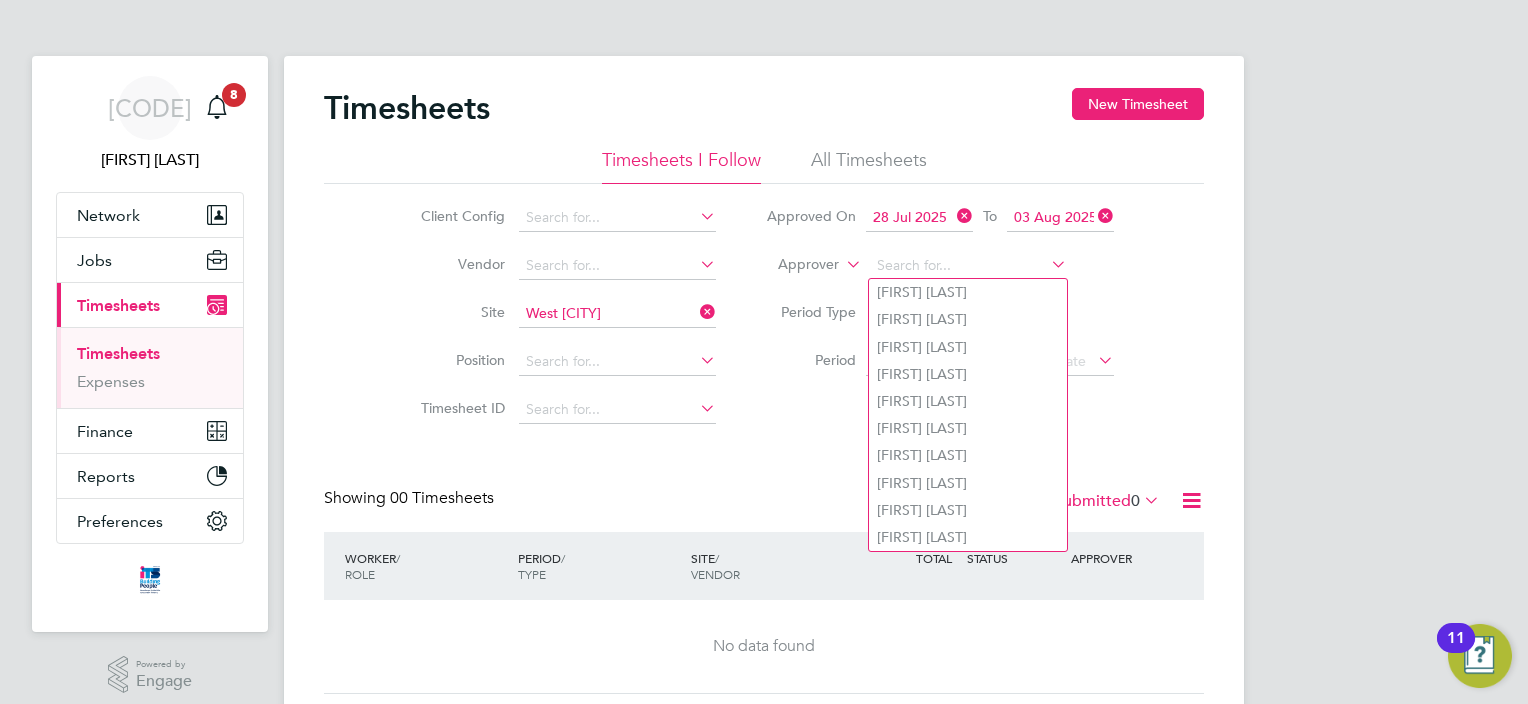 click on "Client Config Vendor Site West [CITY] Position Timesheet ID Approved On
28 Jul 2025
To
03 Aug 2025
Approver Period Type Period
Select date
To
Select date
Filter" 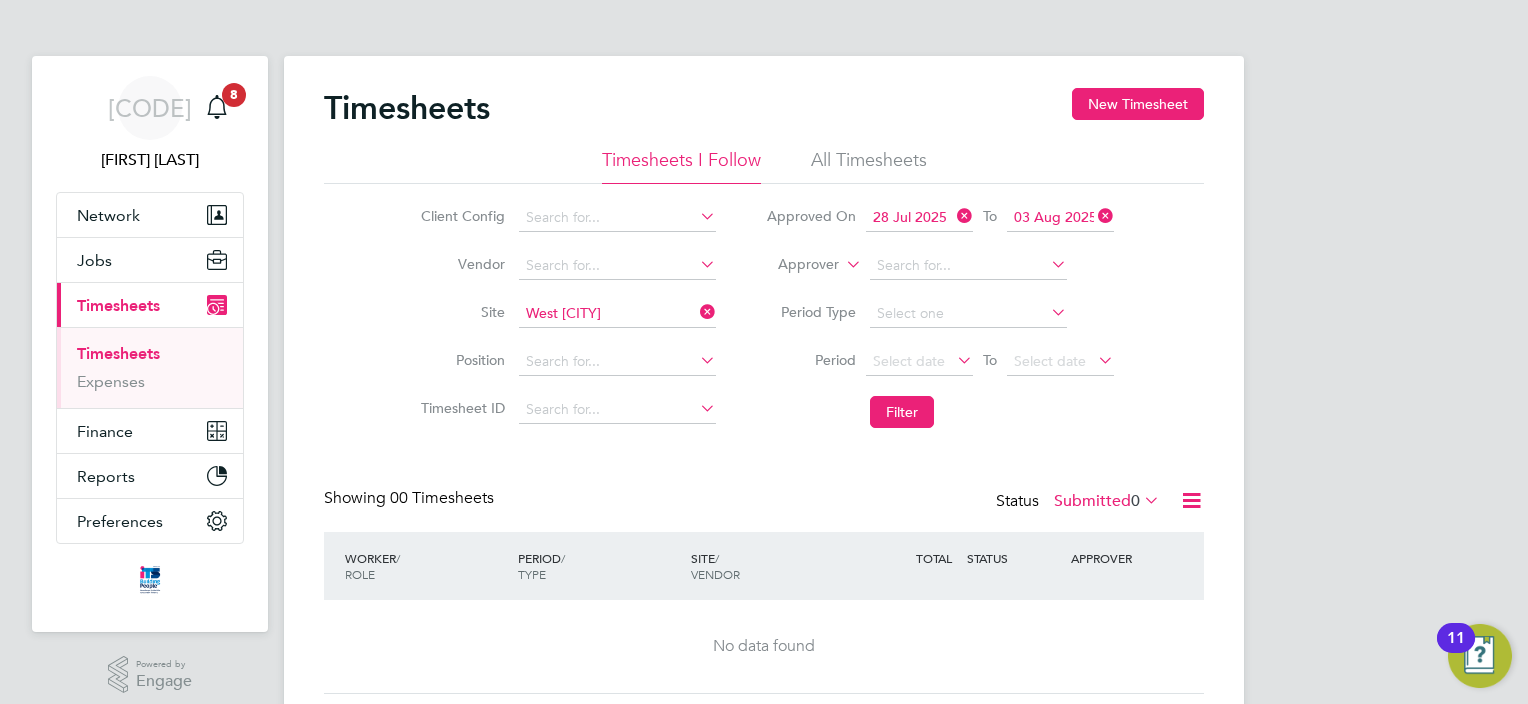 click on "28 Jul 2025" 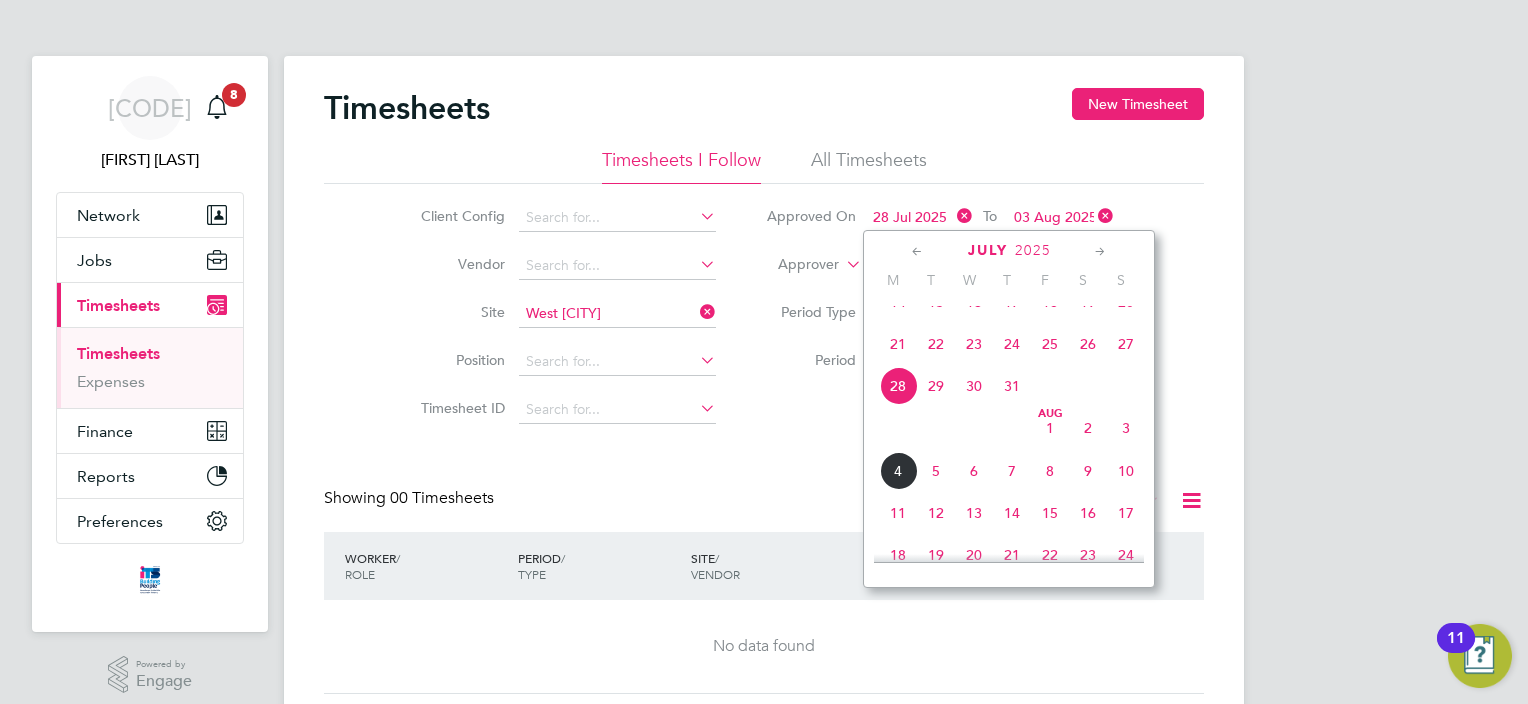 click on "Client Config Vendor Site West [CITY] Position Timesheet ID Approved On
28 Jul 2025
To
03 Aug 2025
Approver Period Type Period
Select date
To
Select date
Filter" 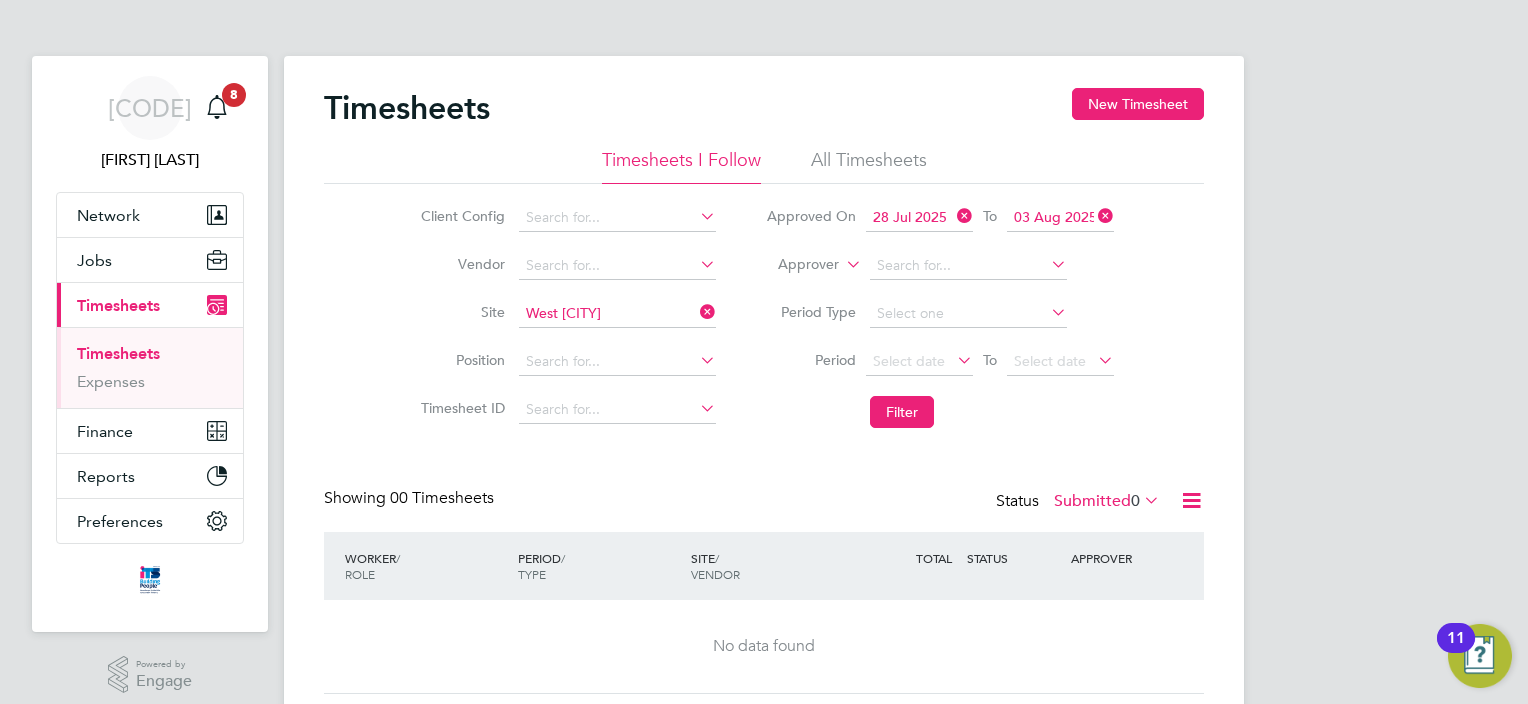 click on "03 Aug 2025" 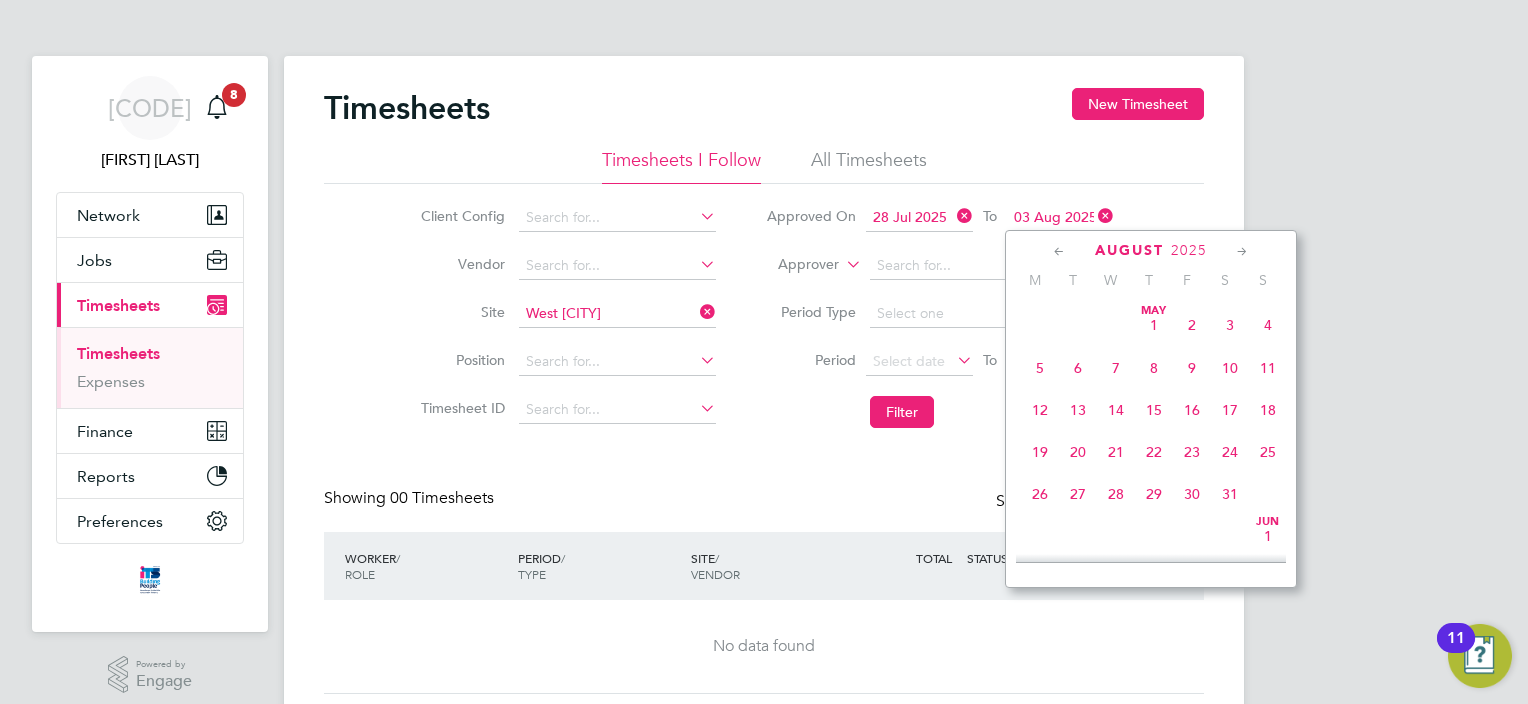 scroll, scrollTop: 609, scrollLeft: 0, axis: vertical 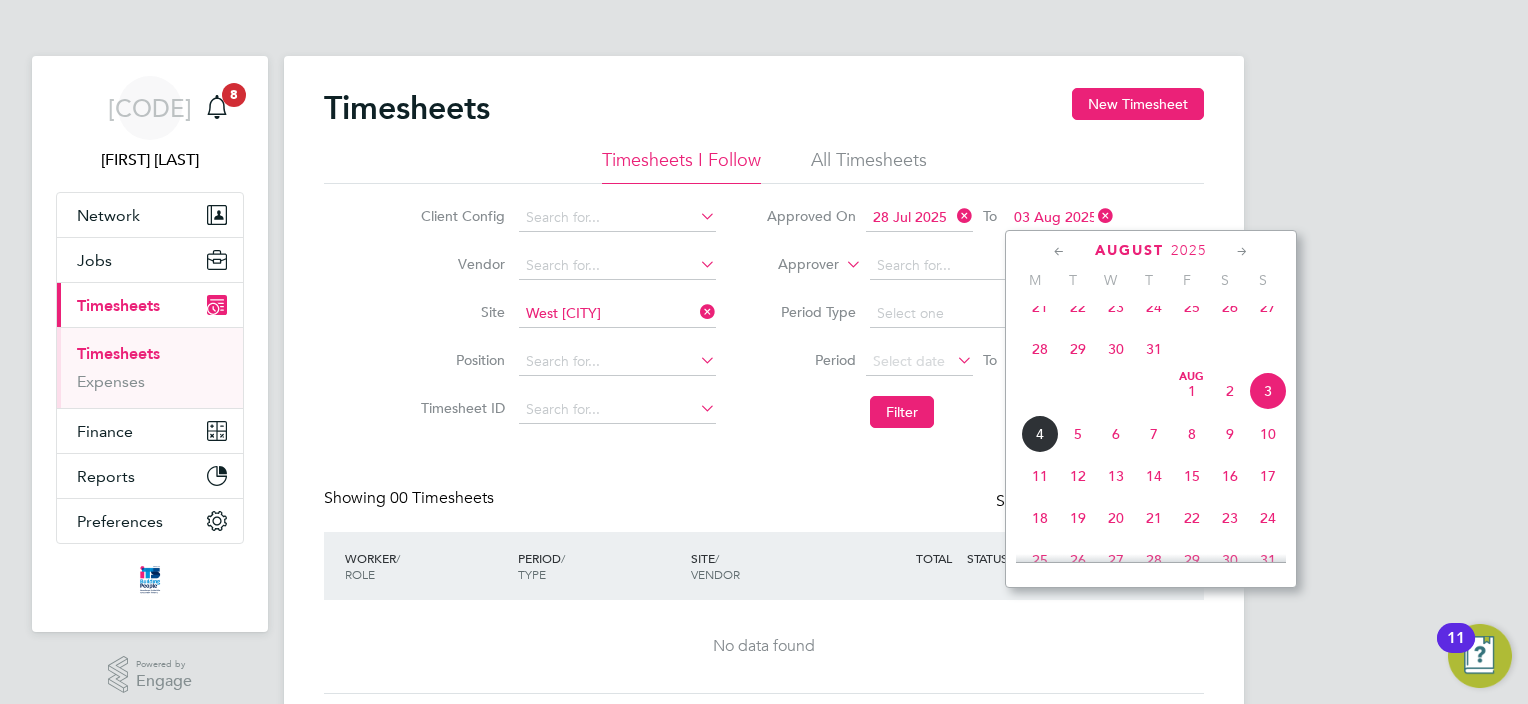 click on "Client Config Vendor Site West [CITY] Position Timesheet ID Approved On
28 Jul 2025
To
03 Aug 2025
Approver Period Type Period
Select date
To
Select date
Filter" 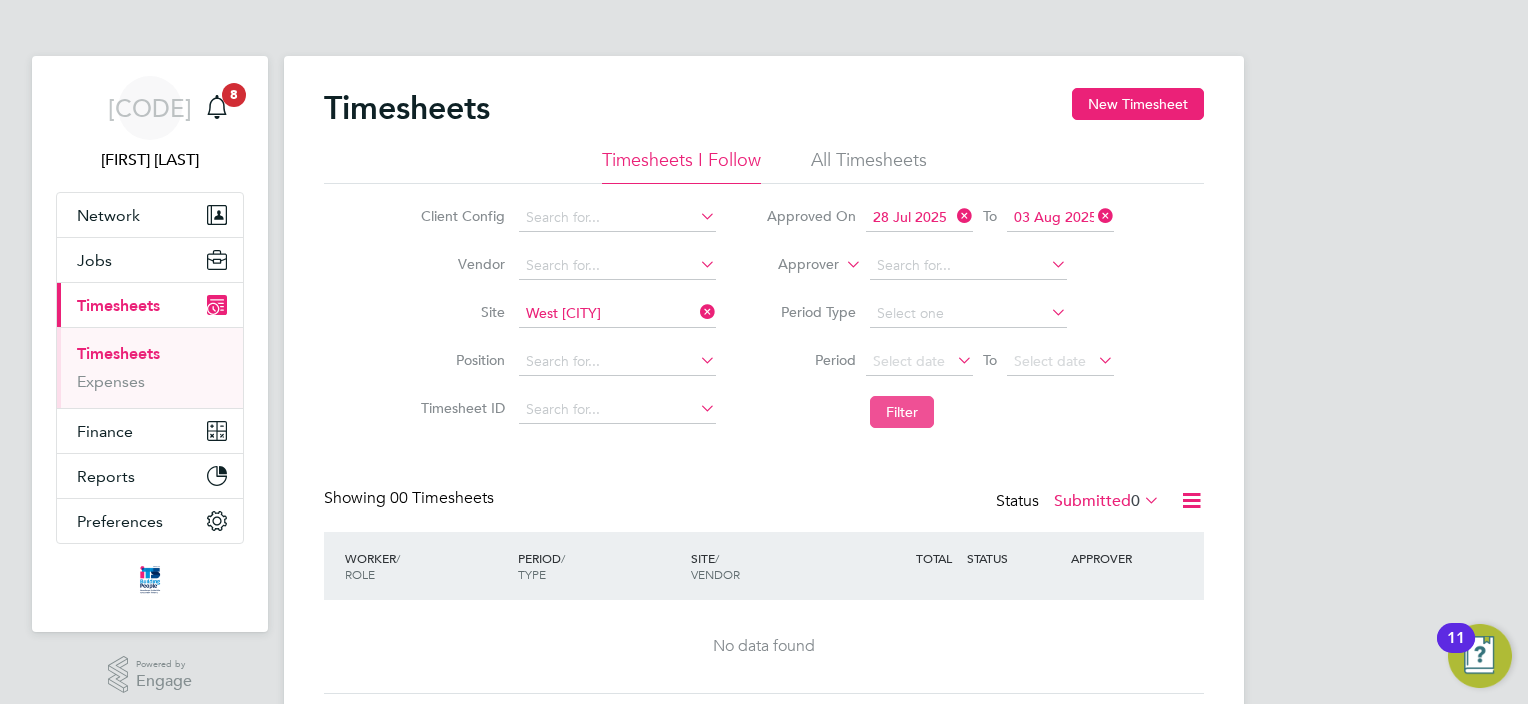 click on "Filter" 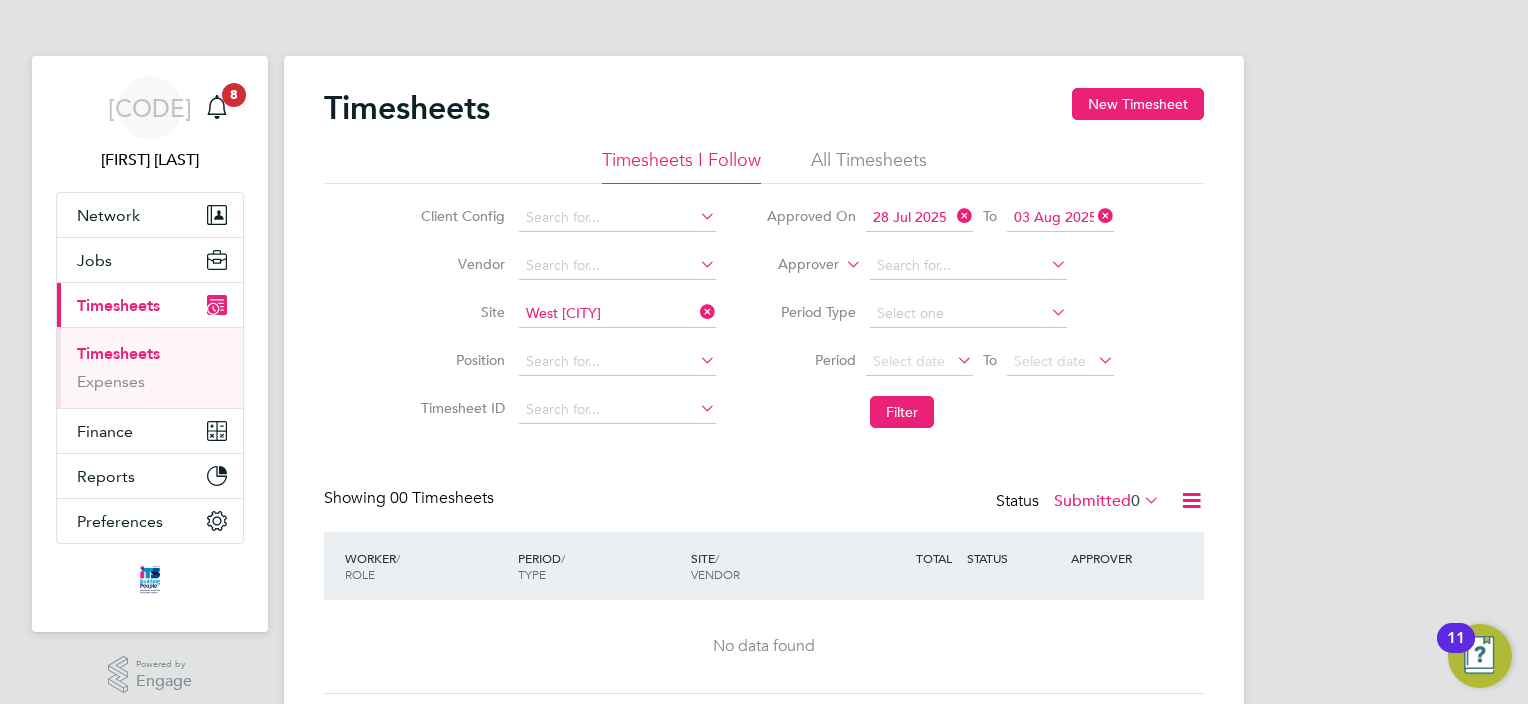 click on "Timesheets" at bounding box center [118, 353] 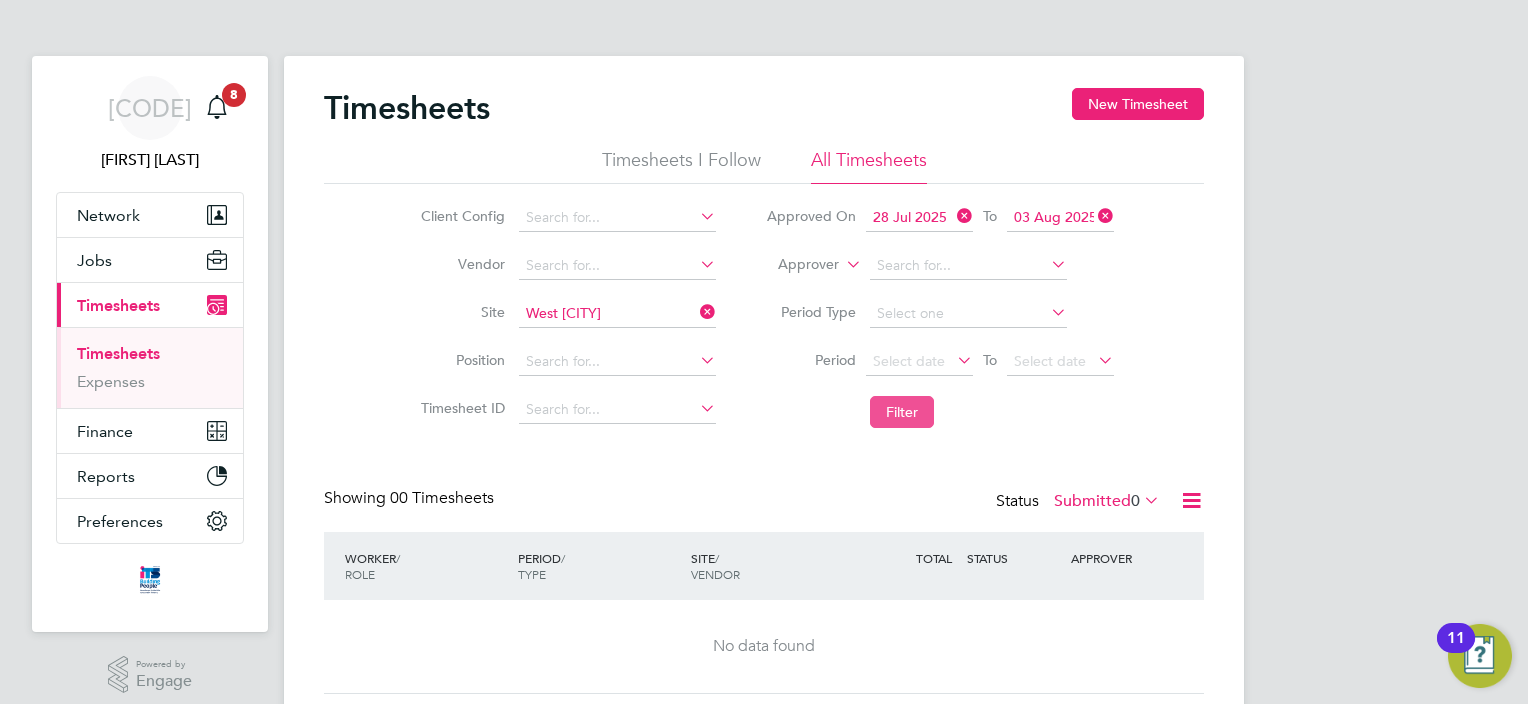 click on "Filter" 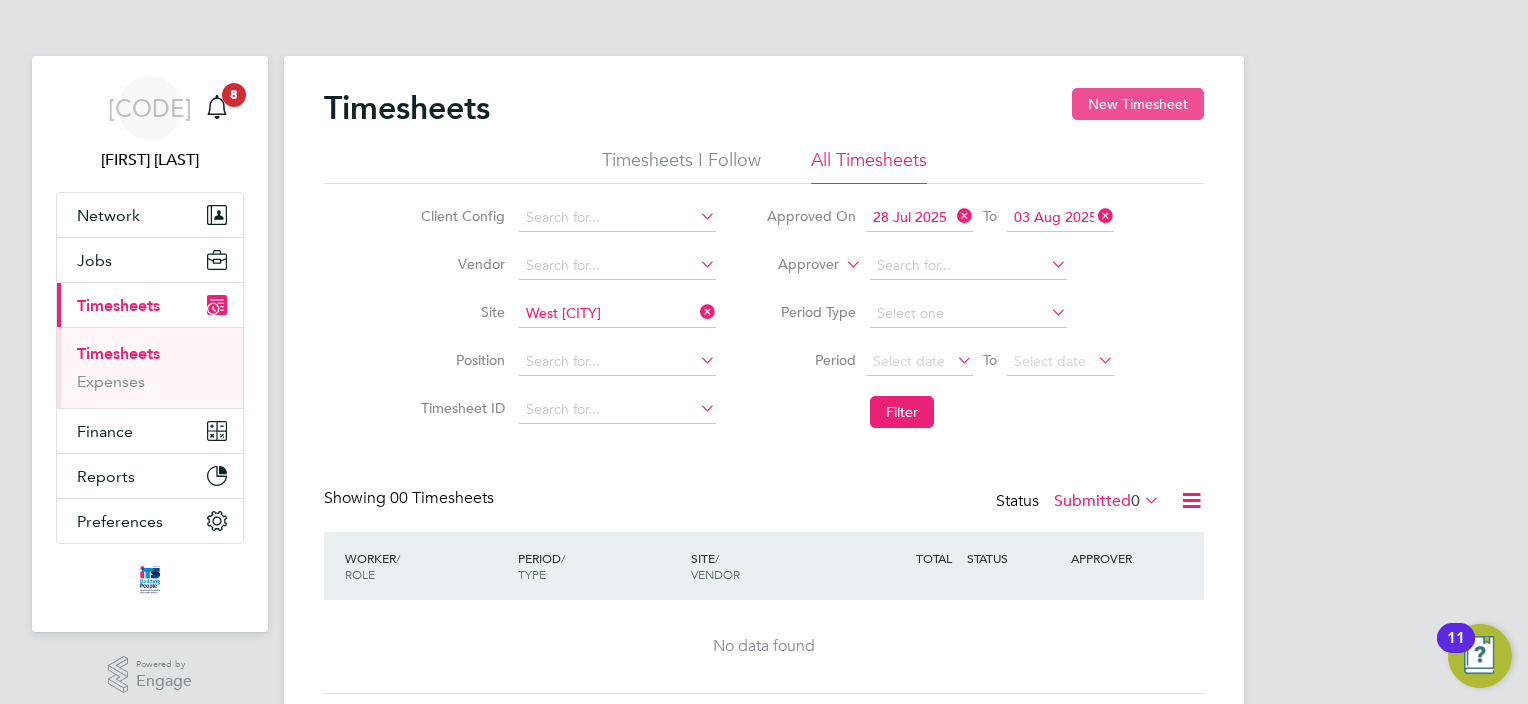 click on "New Timesheet" 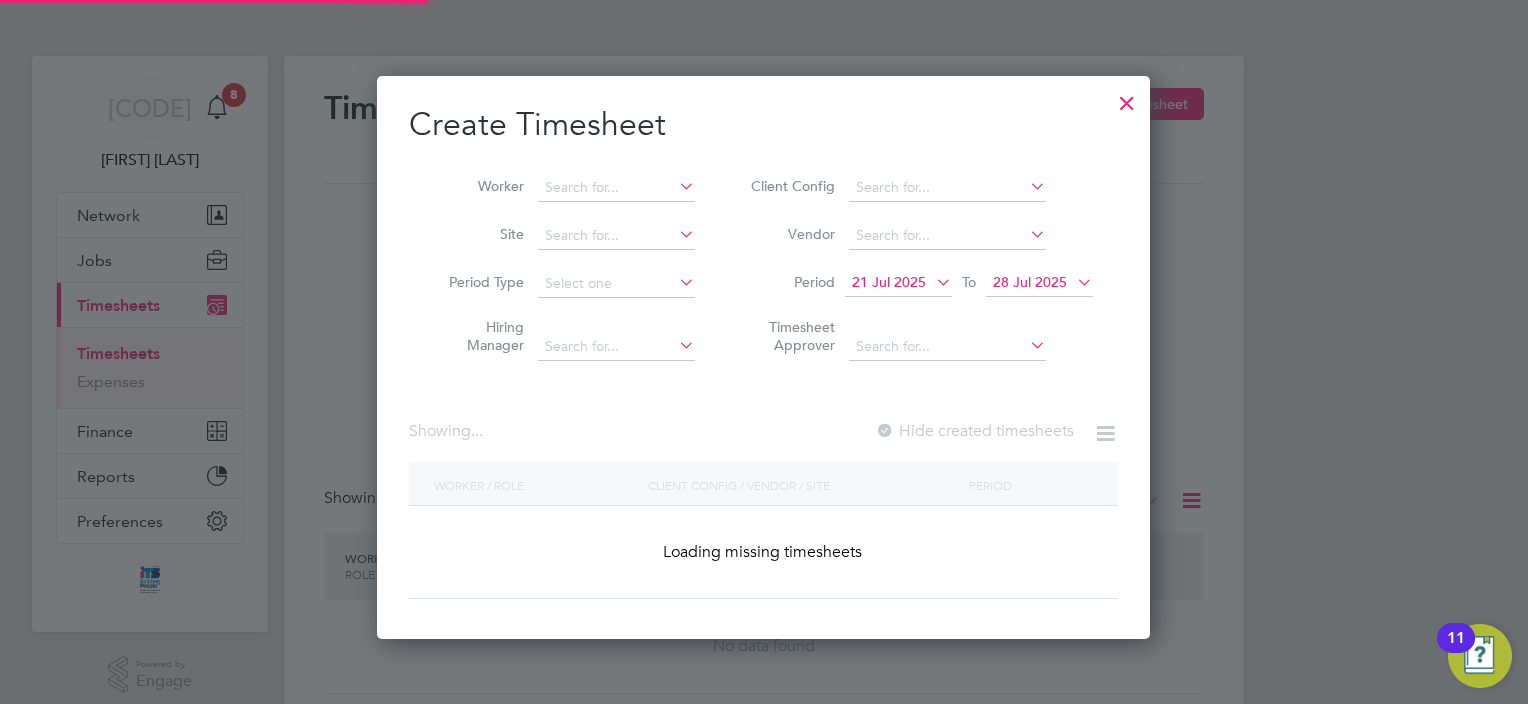 scroll, scrollTop: 10, scrollLeft: 10, axis: both 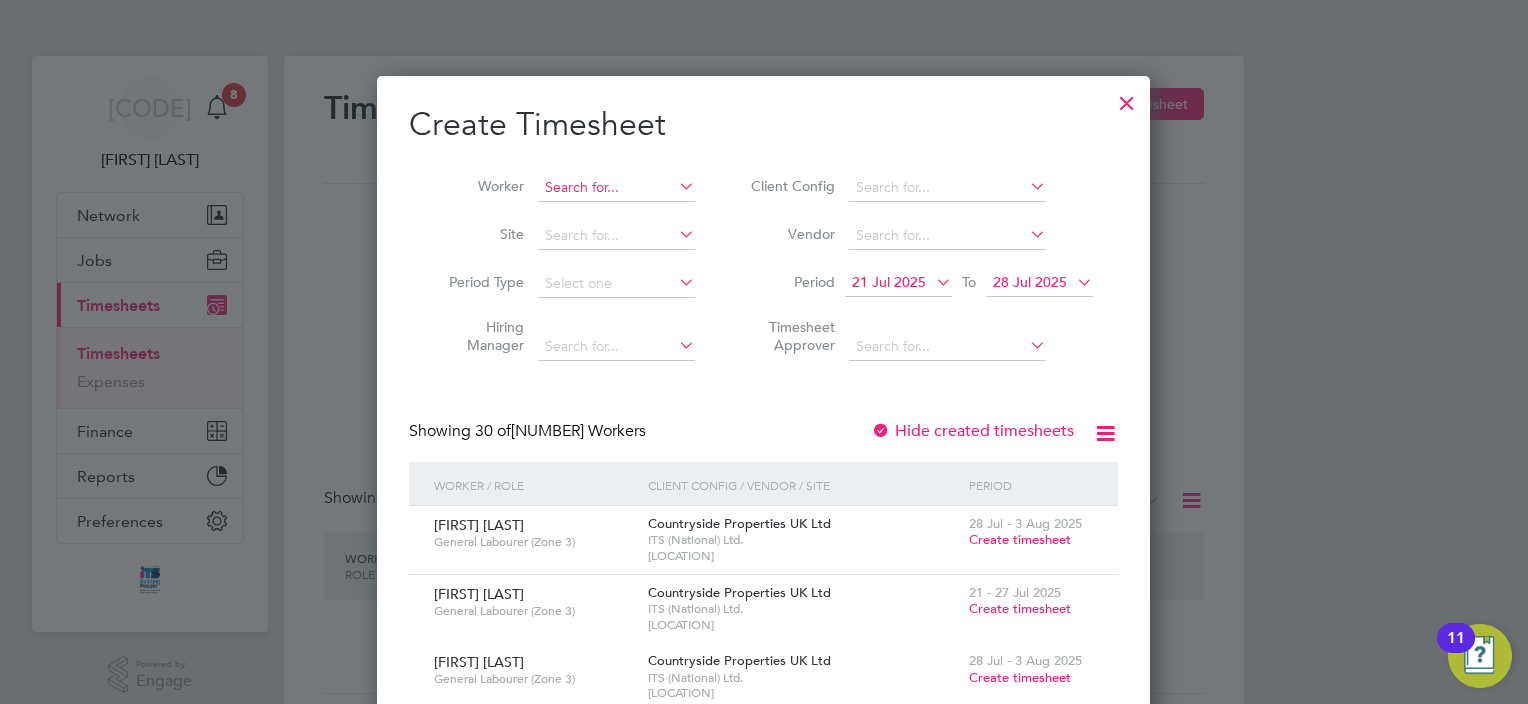 click at bounding box center [616, 188] 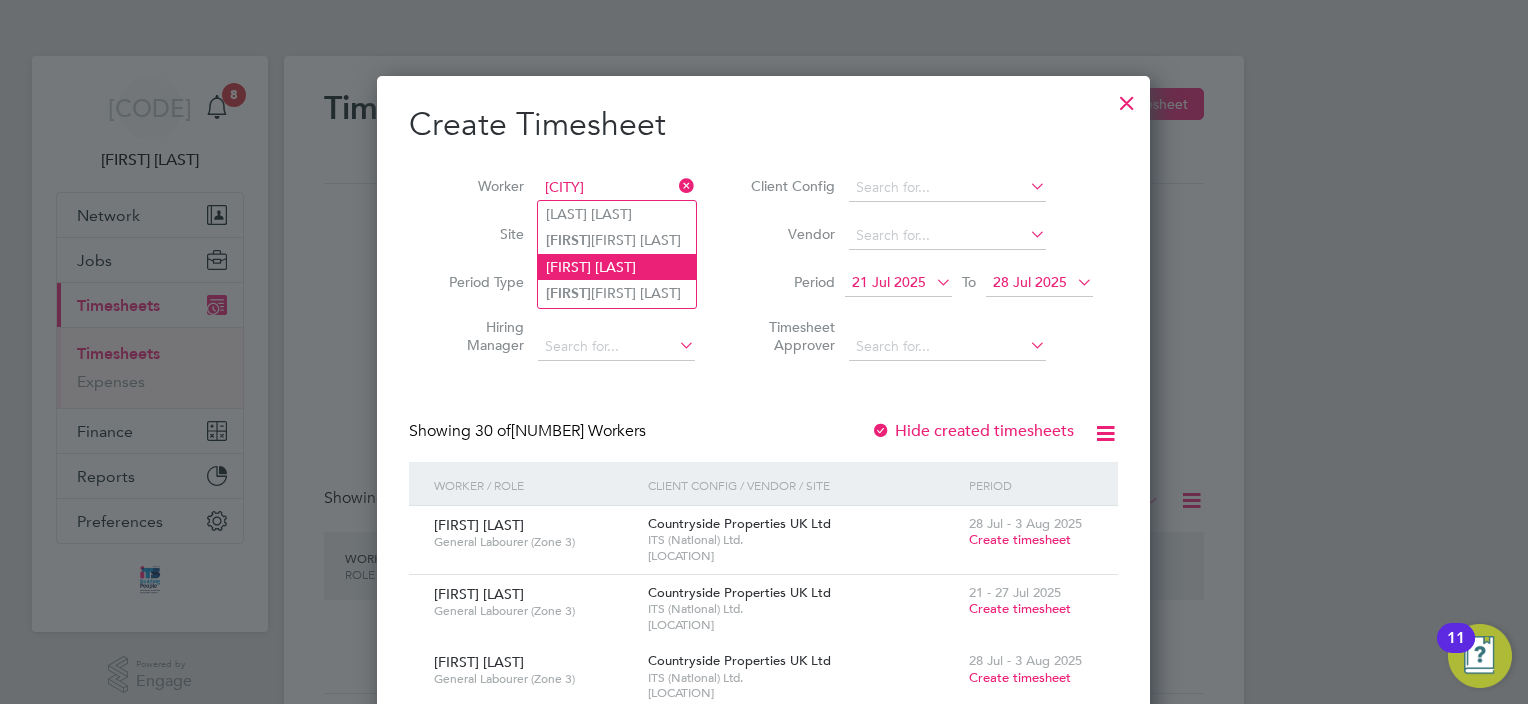 click on "[FIRST] [LAST]" 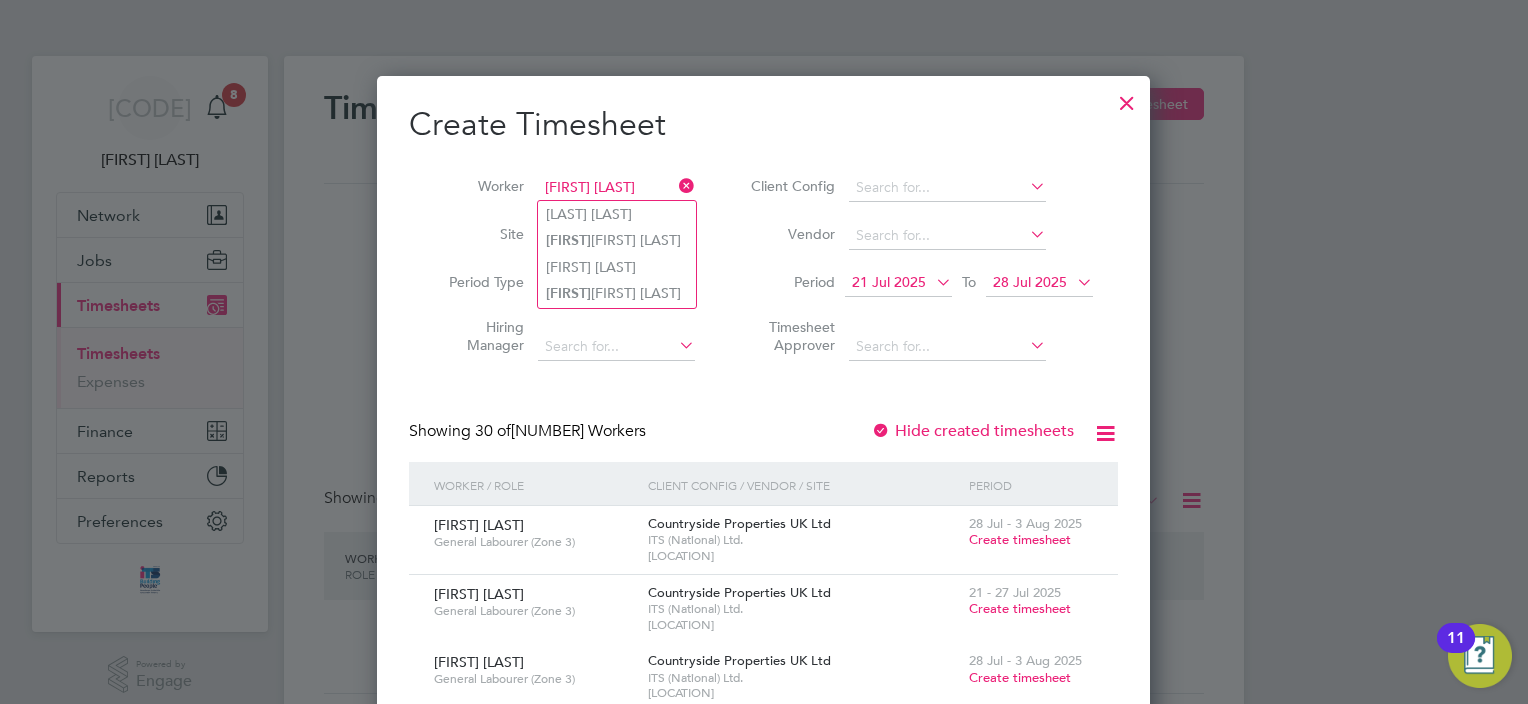 scroll, scrollTop: 0, scrollLeft: 10, axis: horizontal 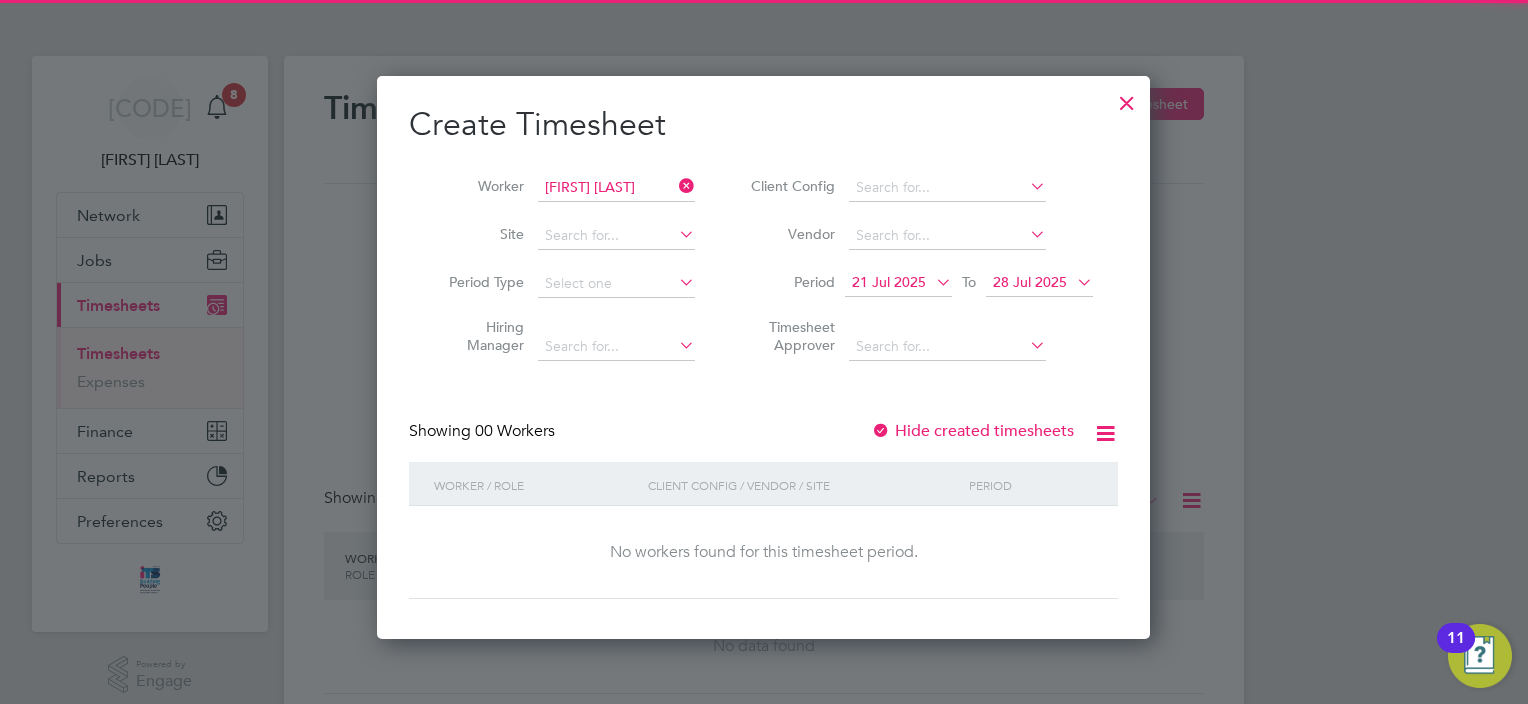 drag, startPoint x: 1060, startPoint y: 271, endPoint x: 1049, endPoint y: 288, distance: 20.248457 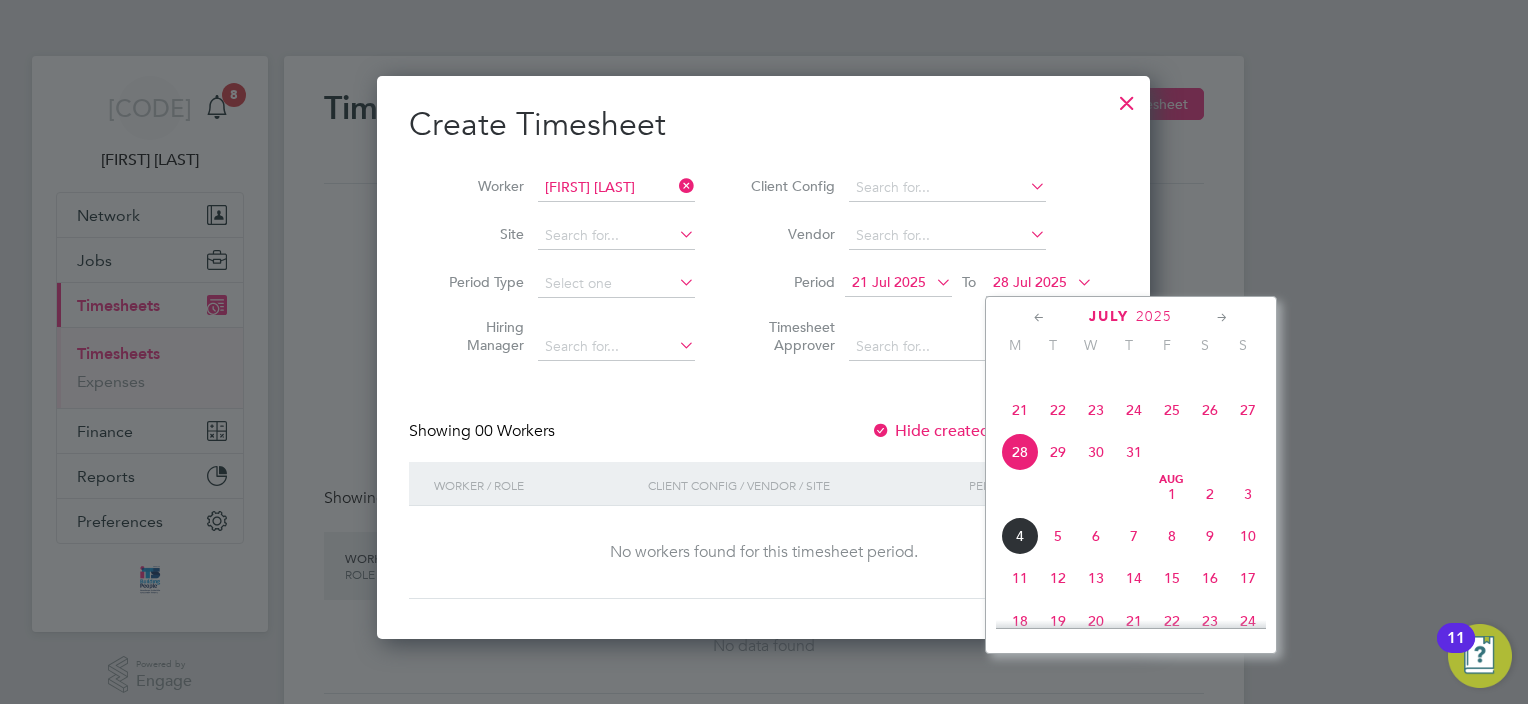 click on "4" 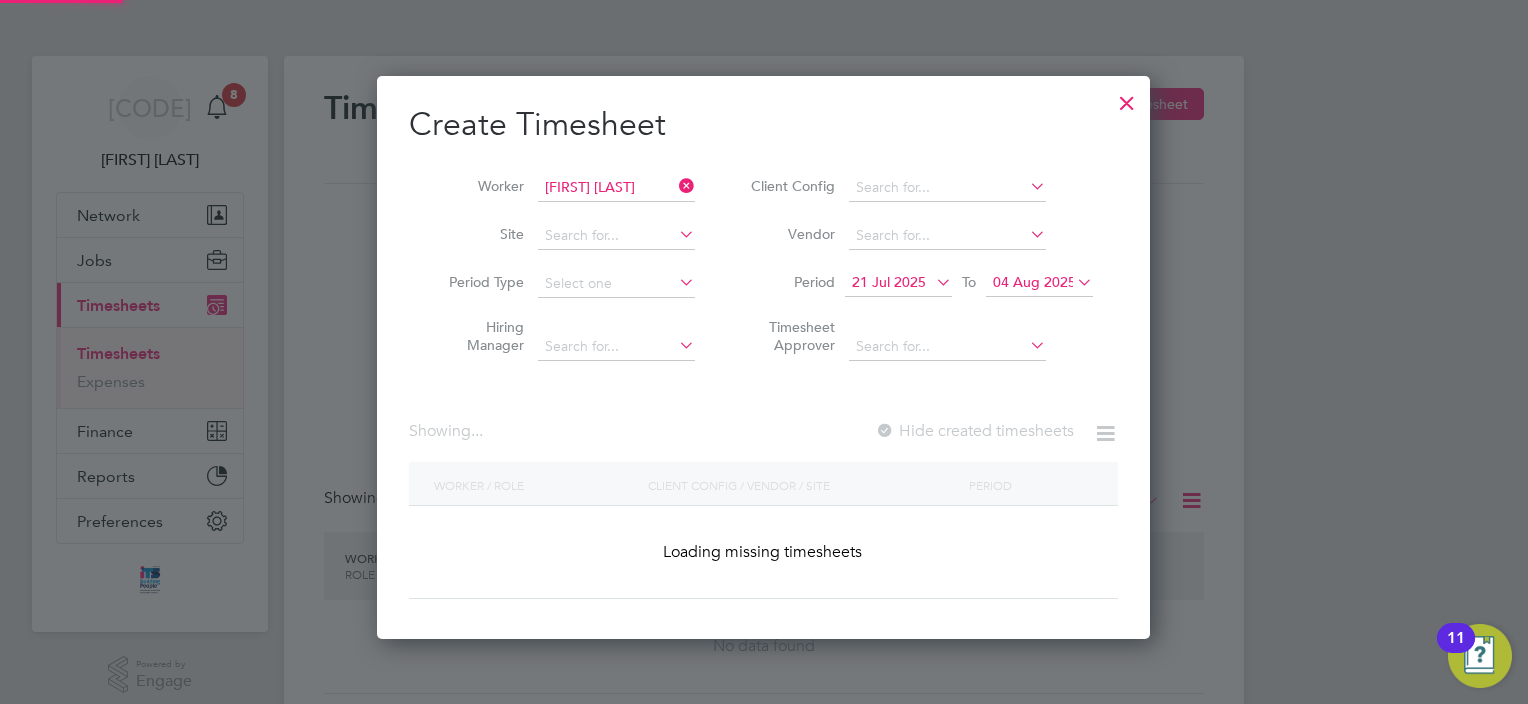 scroll, scrollTop: 9, scrollLeft: 10, axis: both 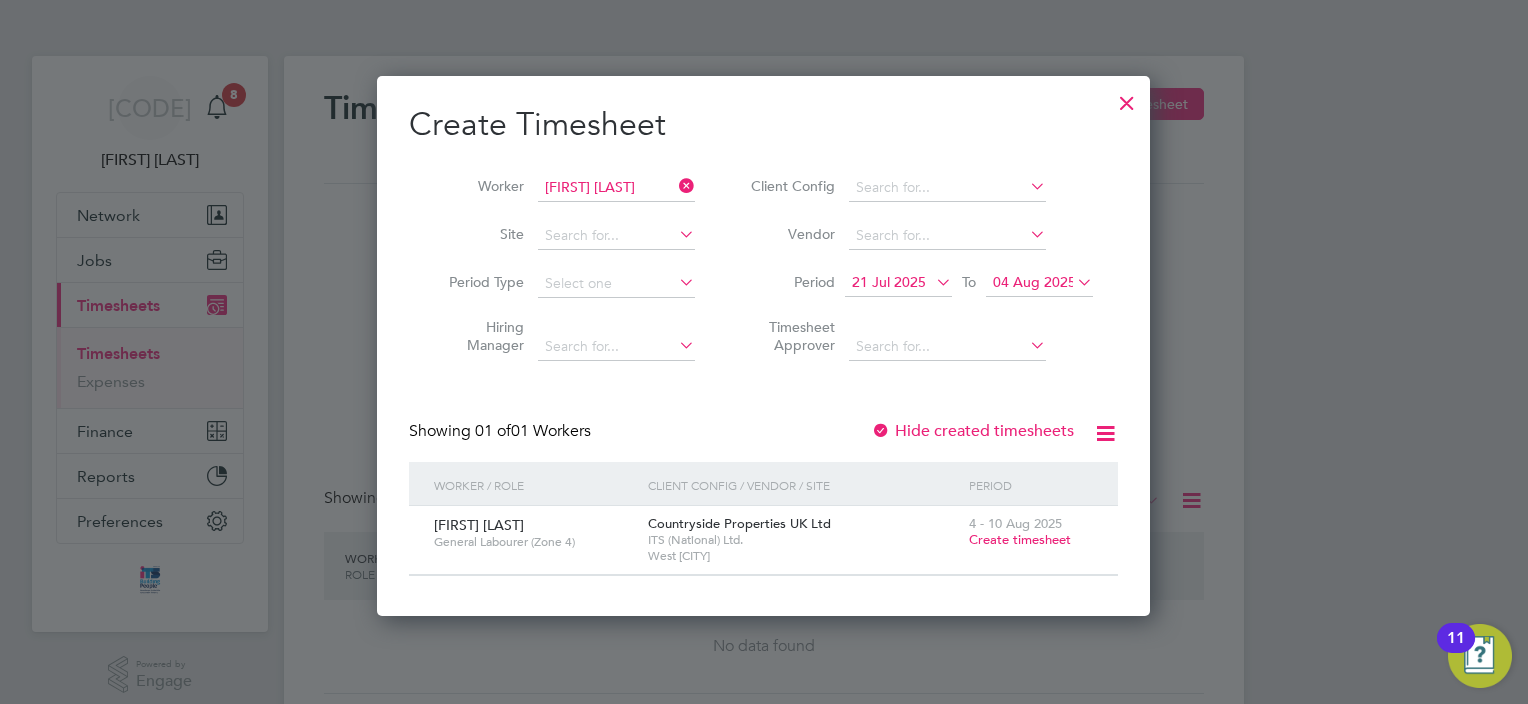 click at bounding box center (881, 432) 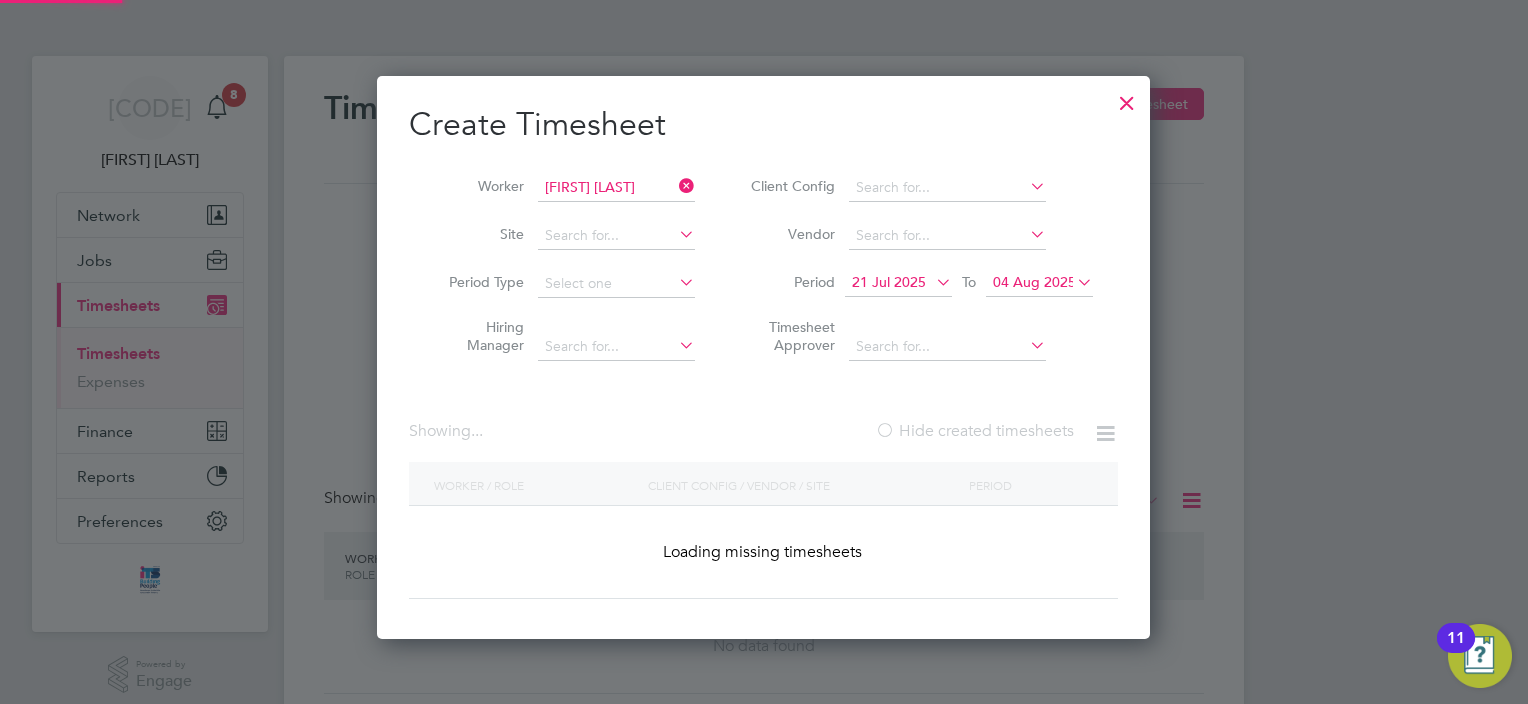 scroll, scrollTop: 10, scrollLeft: 10, axis: both 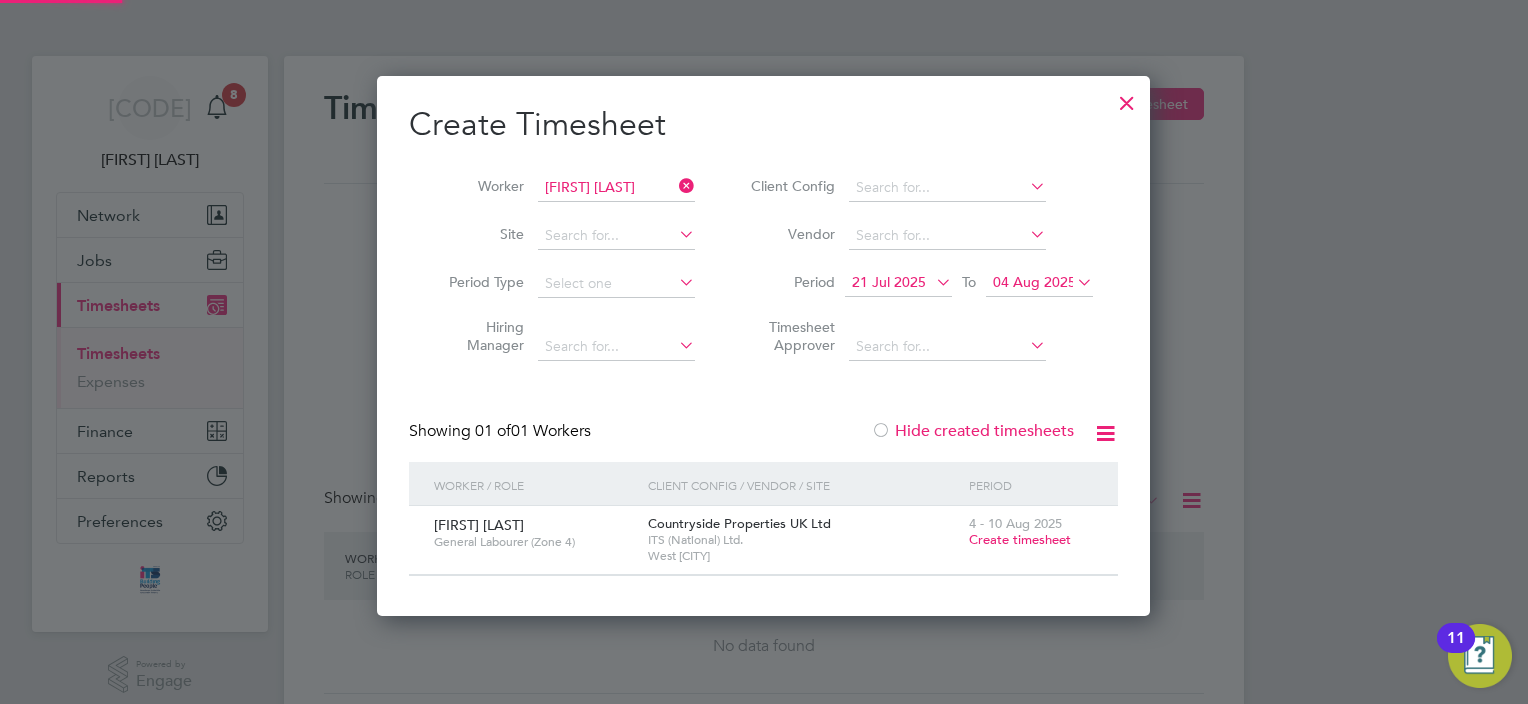 click at bounding box center [881, 432] 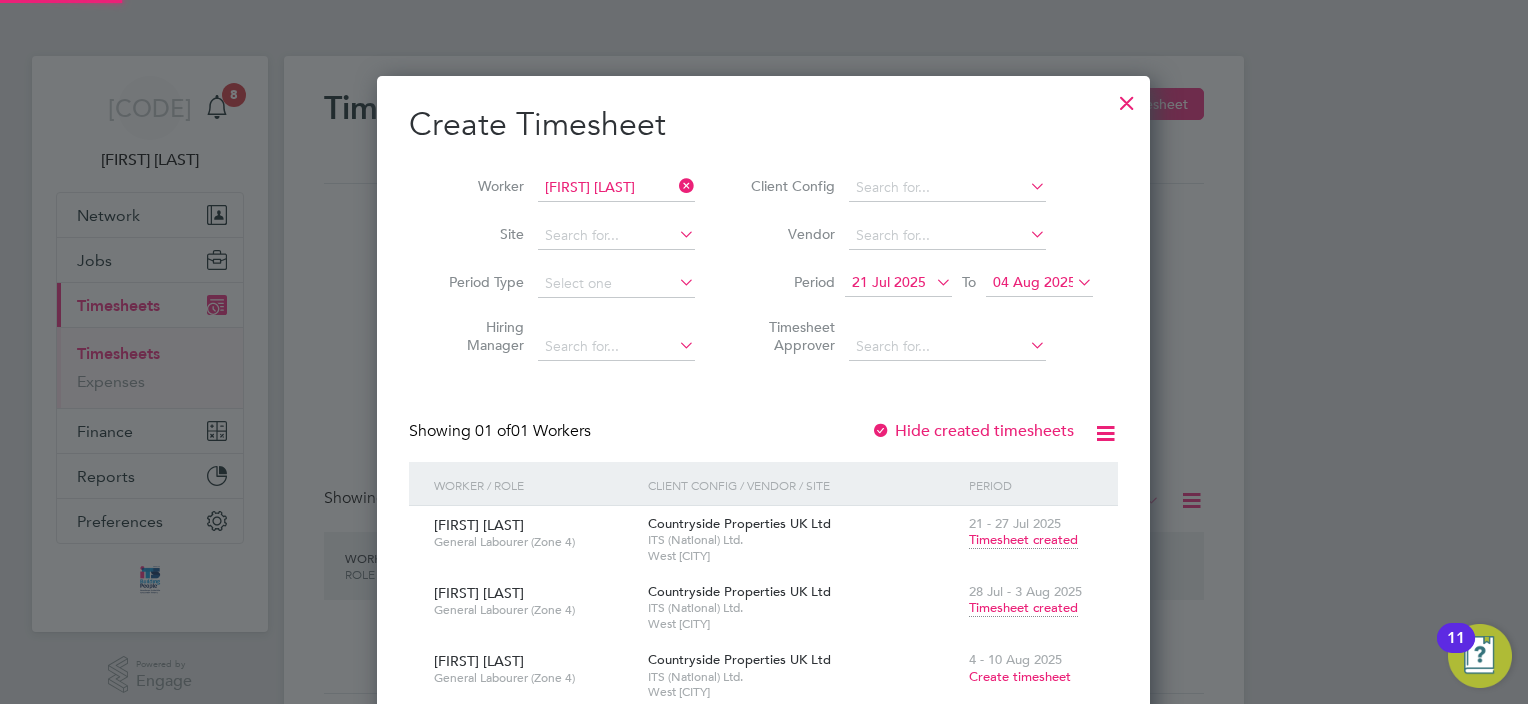 scroll, scrollTop: 9, scrollLeft: 10, axis: both 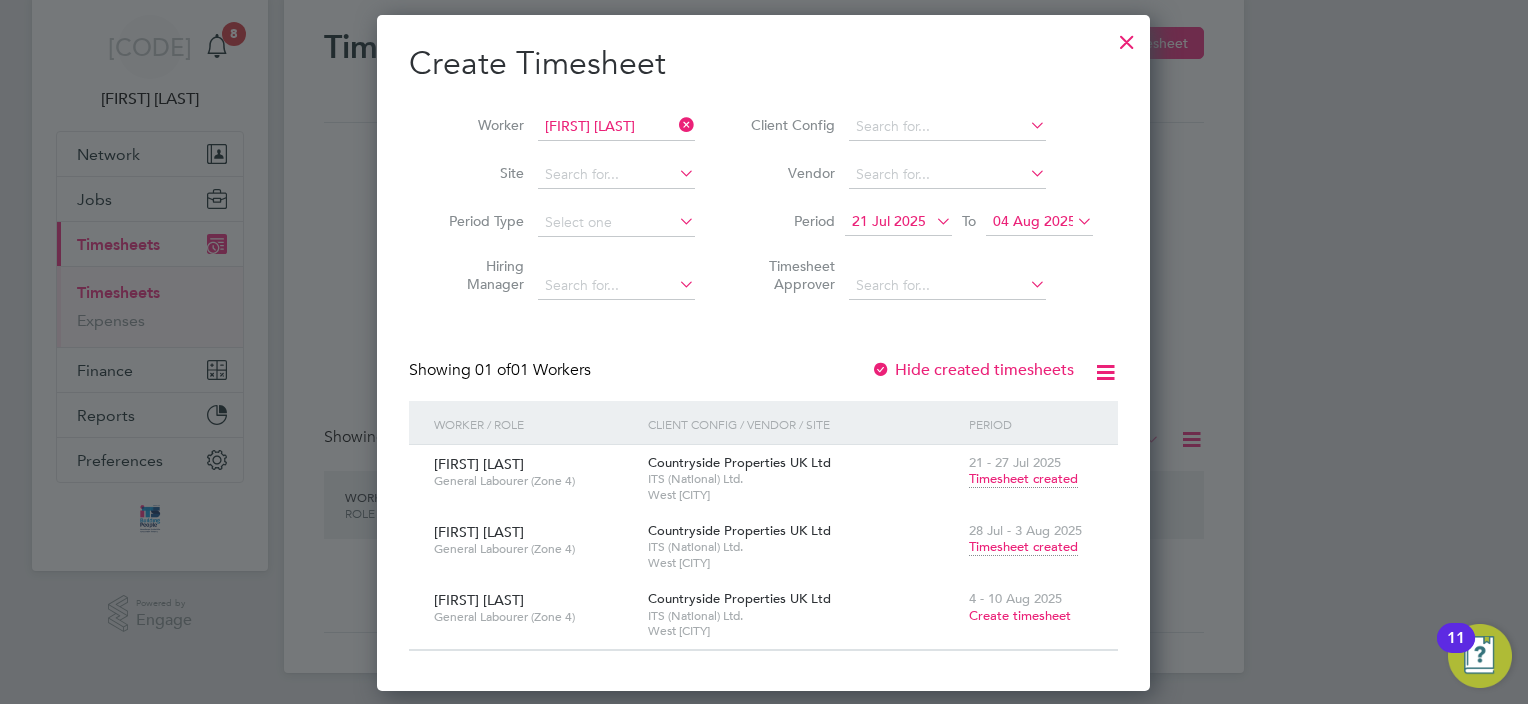 click on "Timesheet created" at bounding box center (1023, 547) 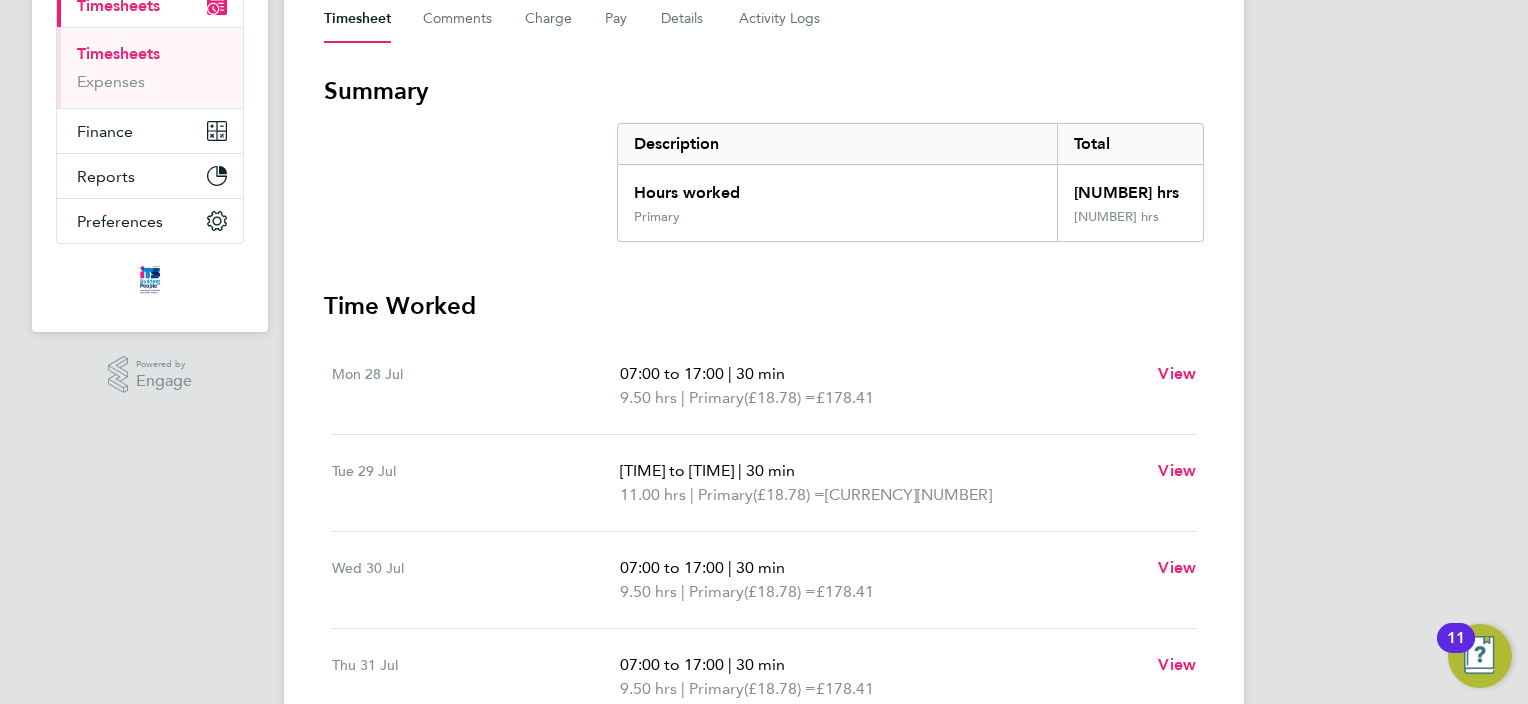 scroll, scrollTop: 0, scrollLeft: 0, axis: both 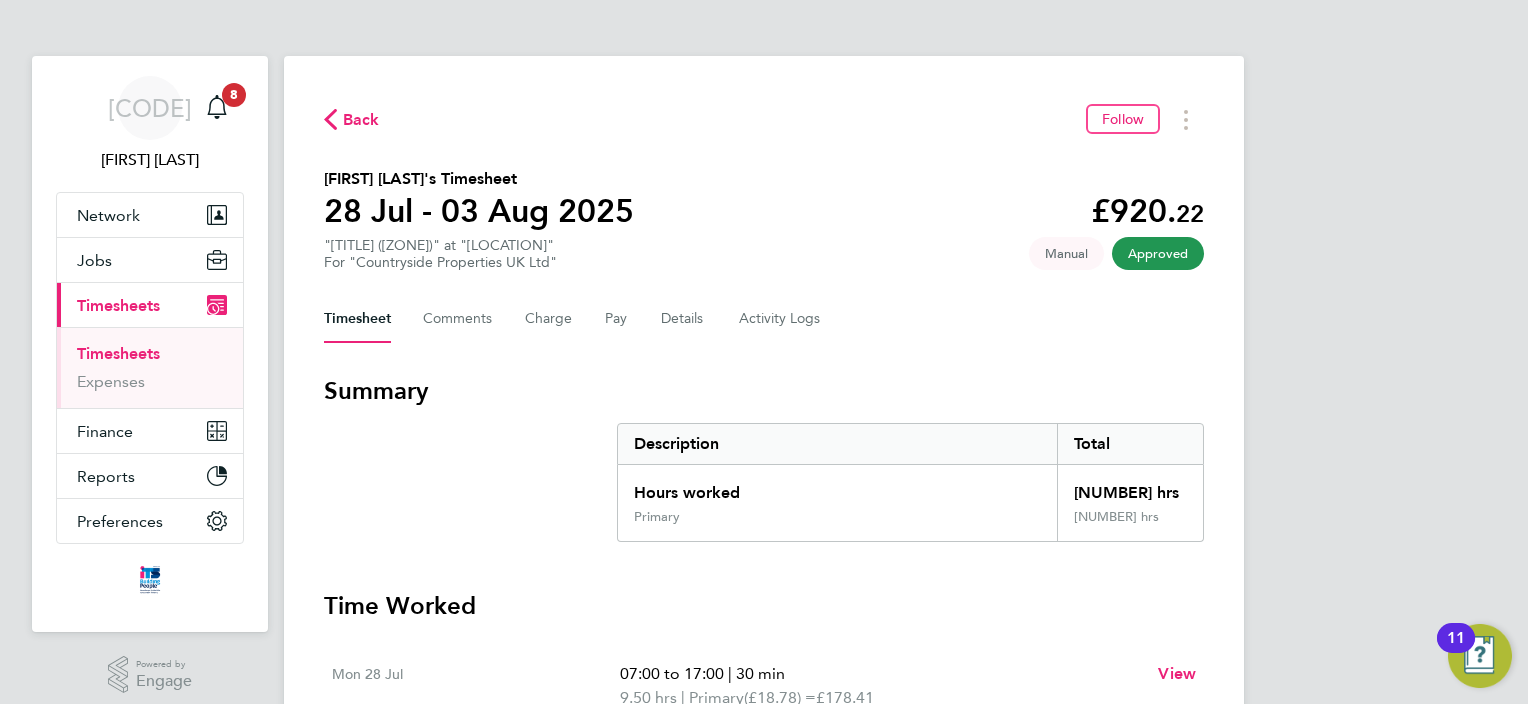 click on "Timesheets" at bounding box center [118, 353] 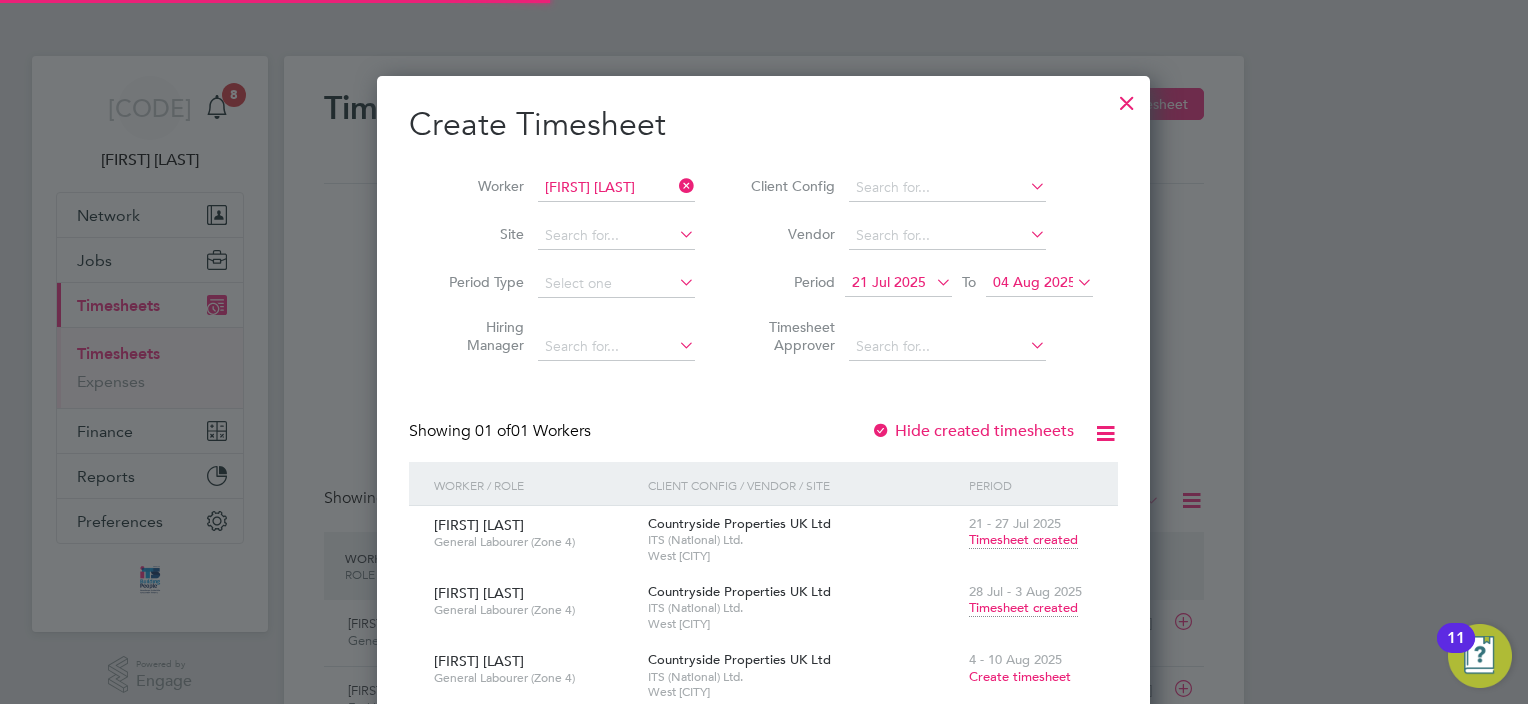 scroll, scrollTop: 9, scrollLeft: 10, axis: both 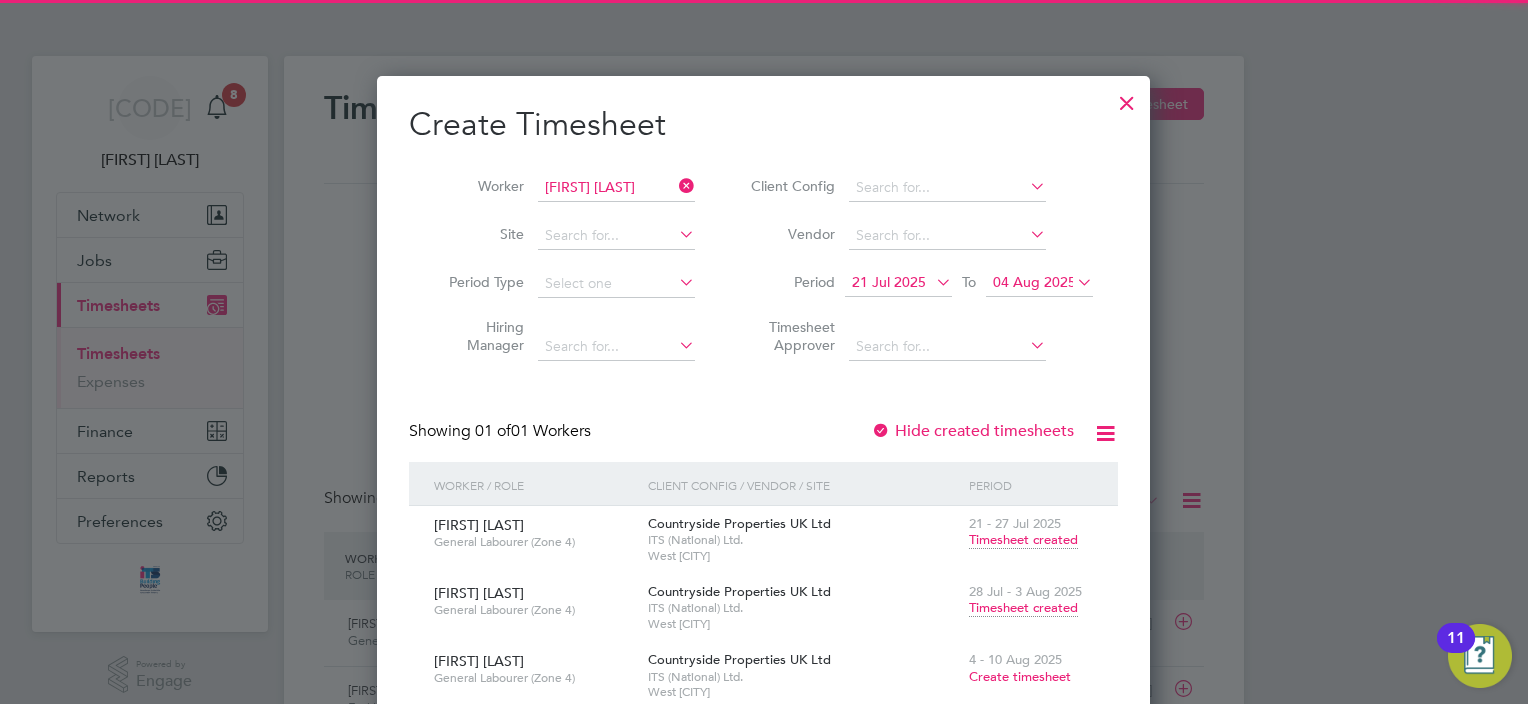 click at bounding box center [675, 186] 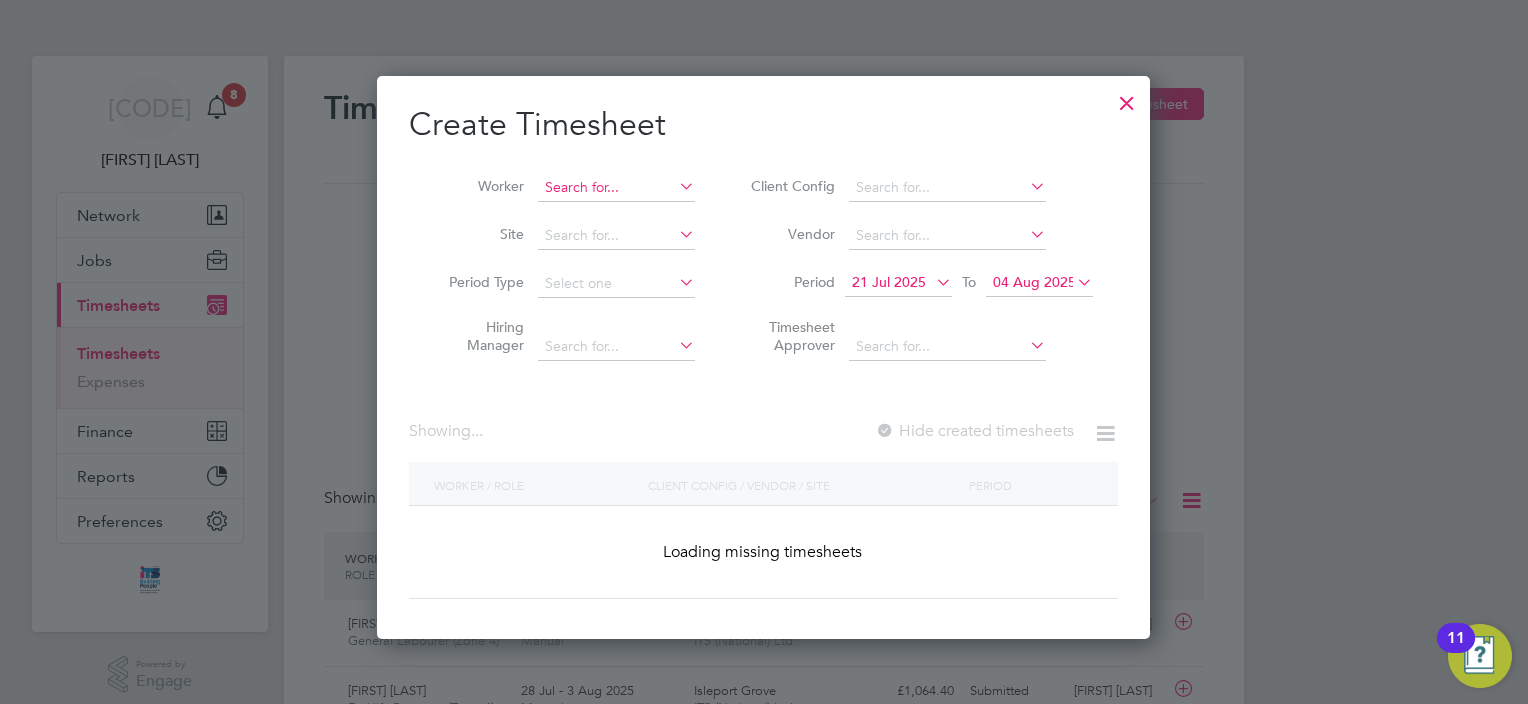 click at bounding box center (616, 188) 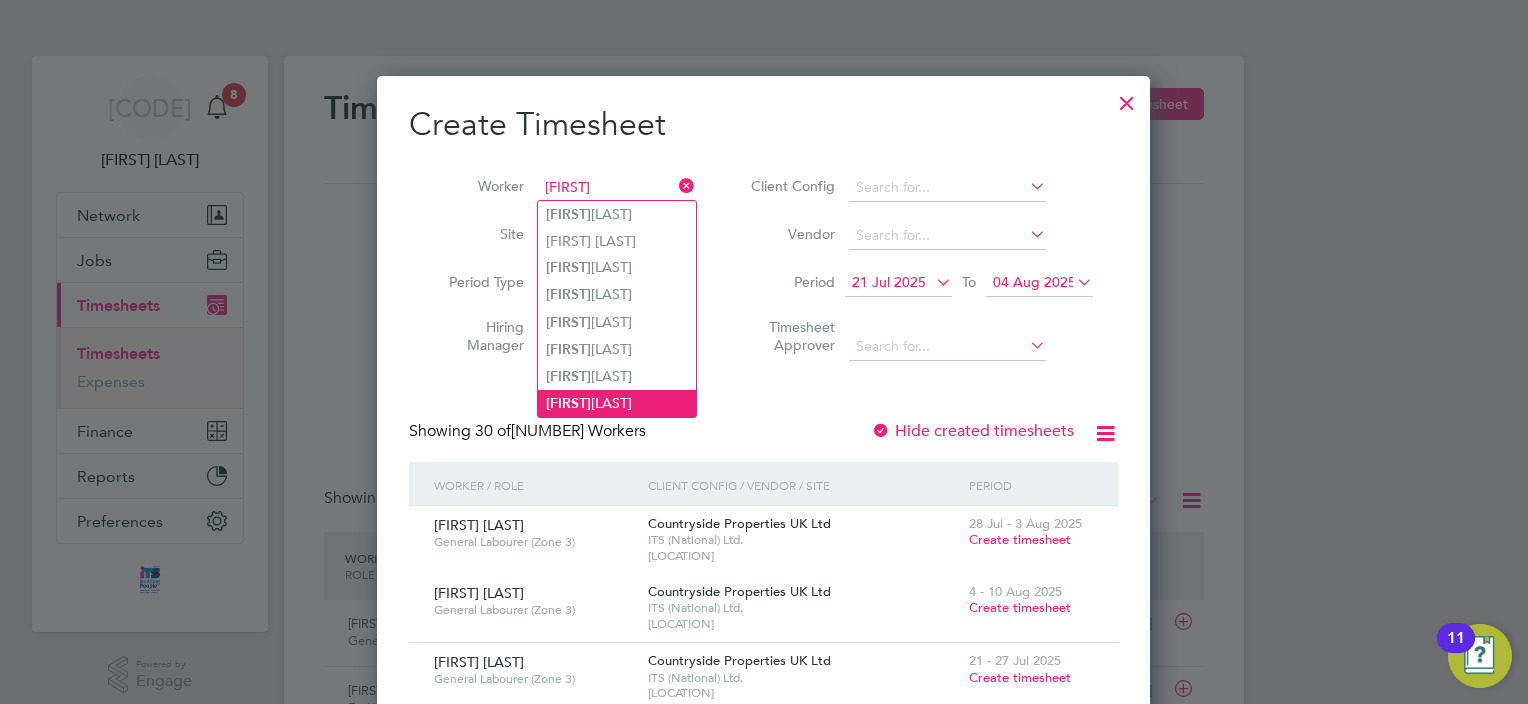 click on "[FIRST] [LAST]" 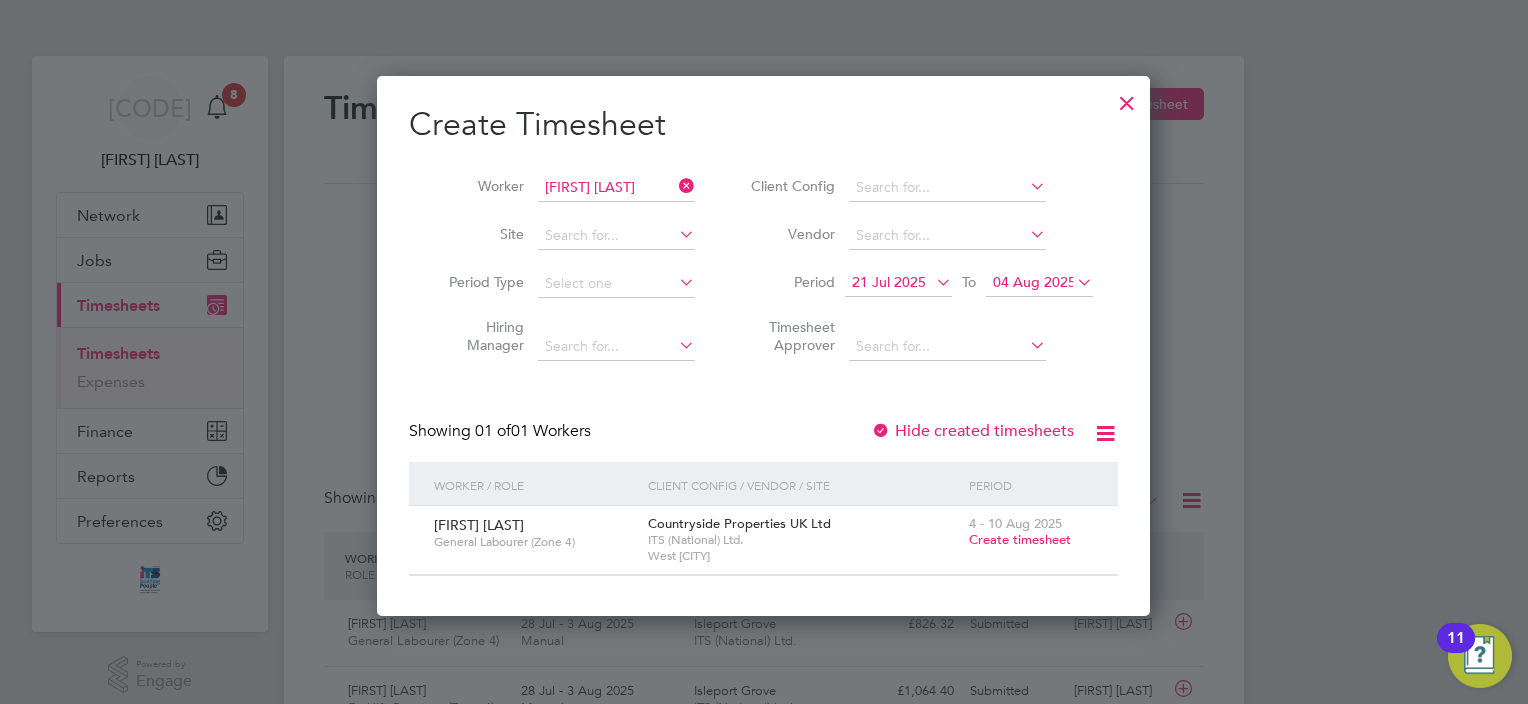 click on "Hide created timesheets" at bounding box center [972, 431] 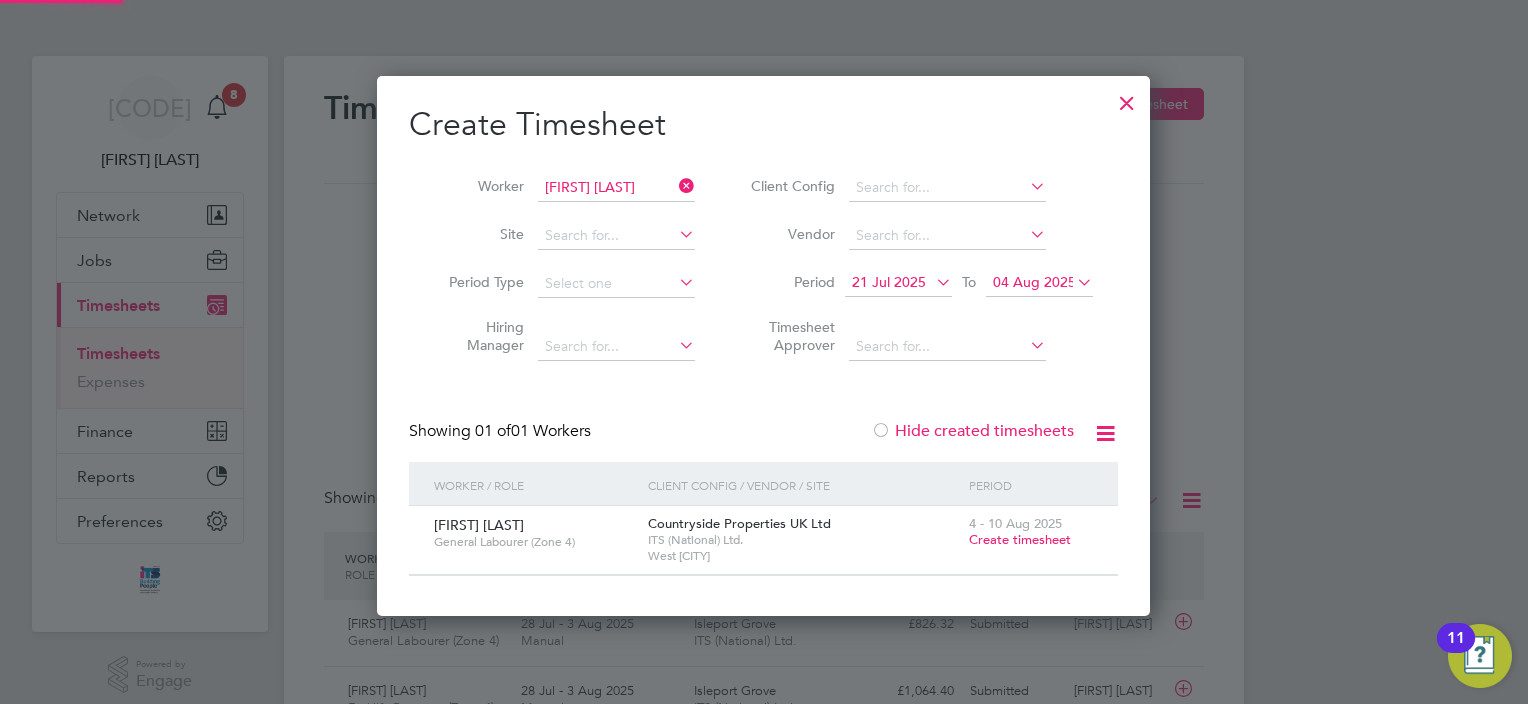 click on "Hide created timesheets" at bounding box center [972, 431] 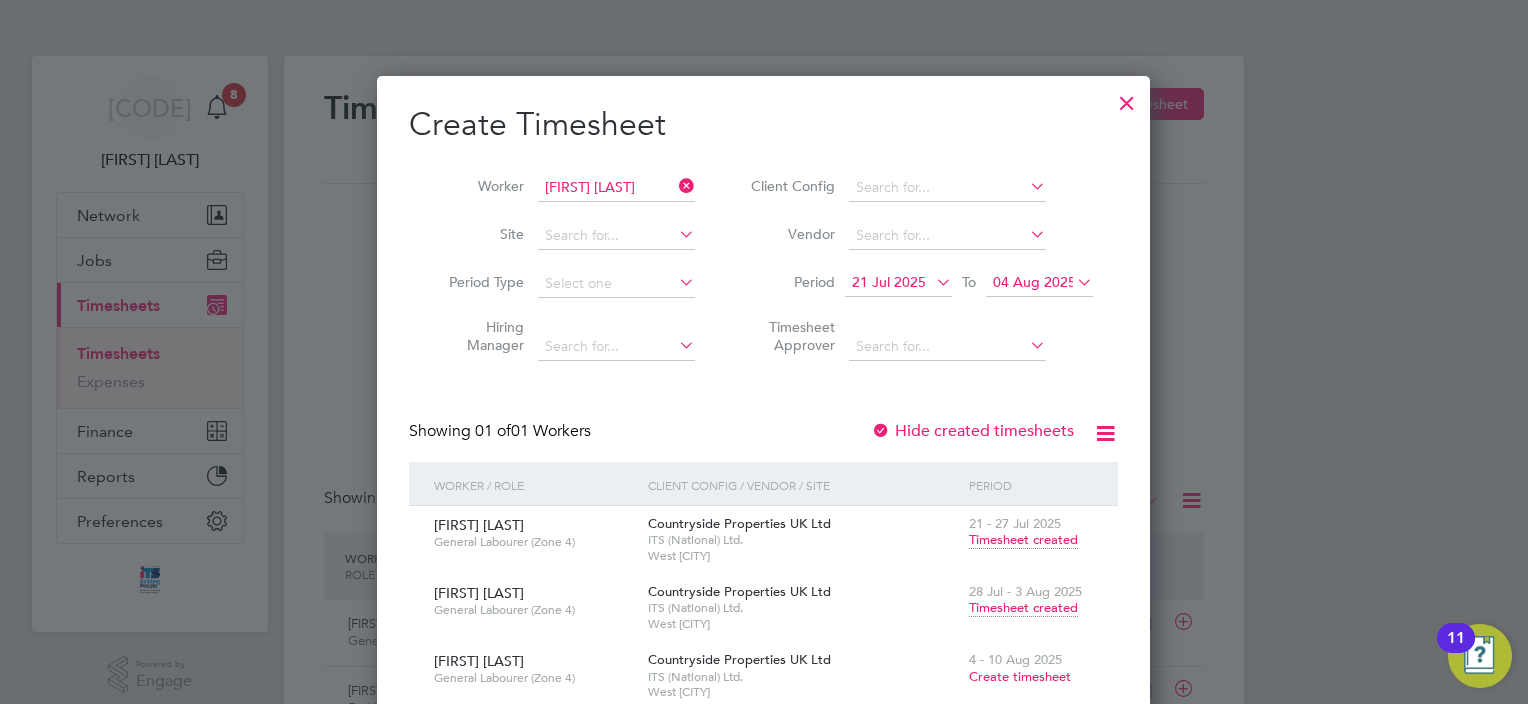 click on "Timesheet created" at bounding box center (1023, 608) 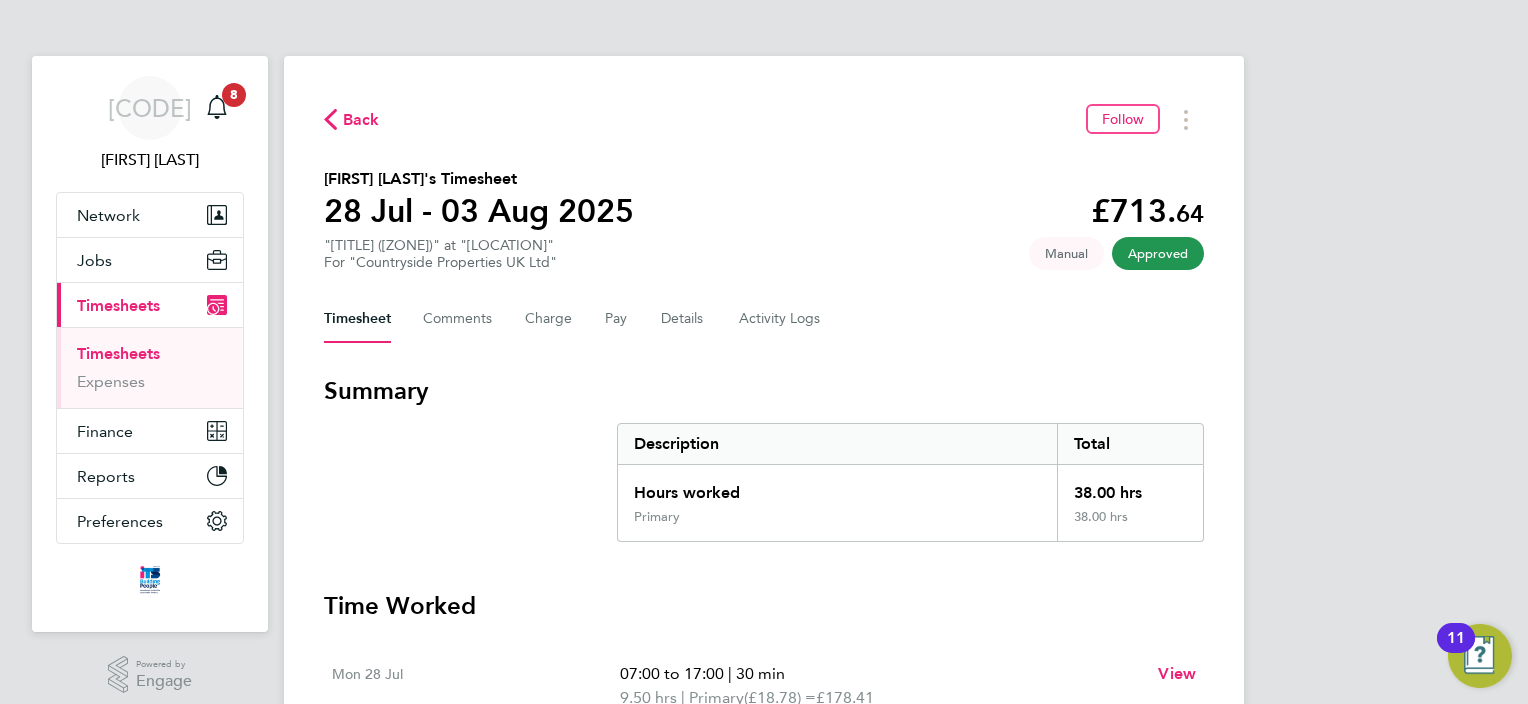 click on "Back" 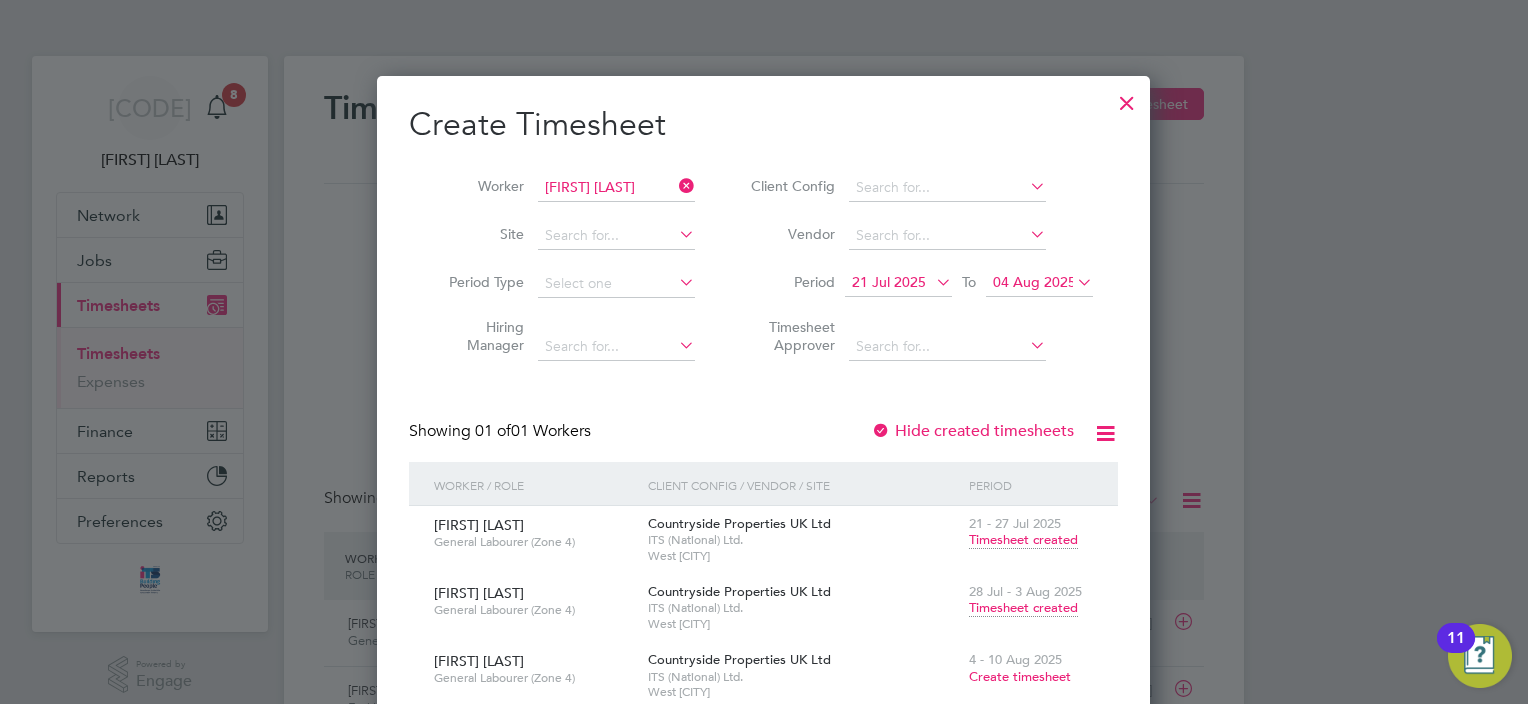 click at bounding box center (1127, 98) 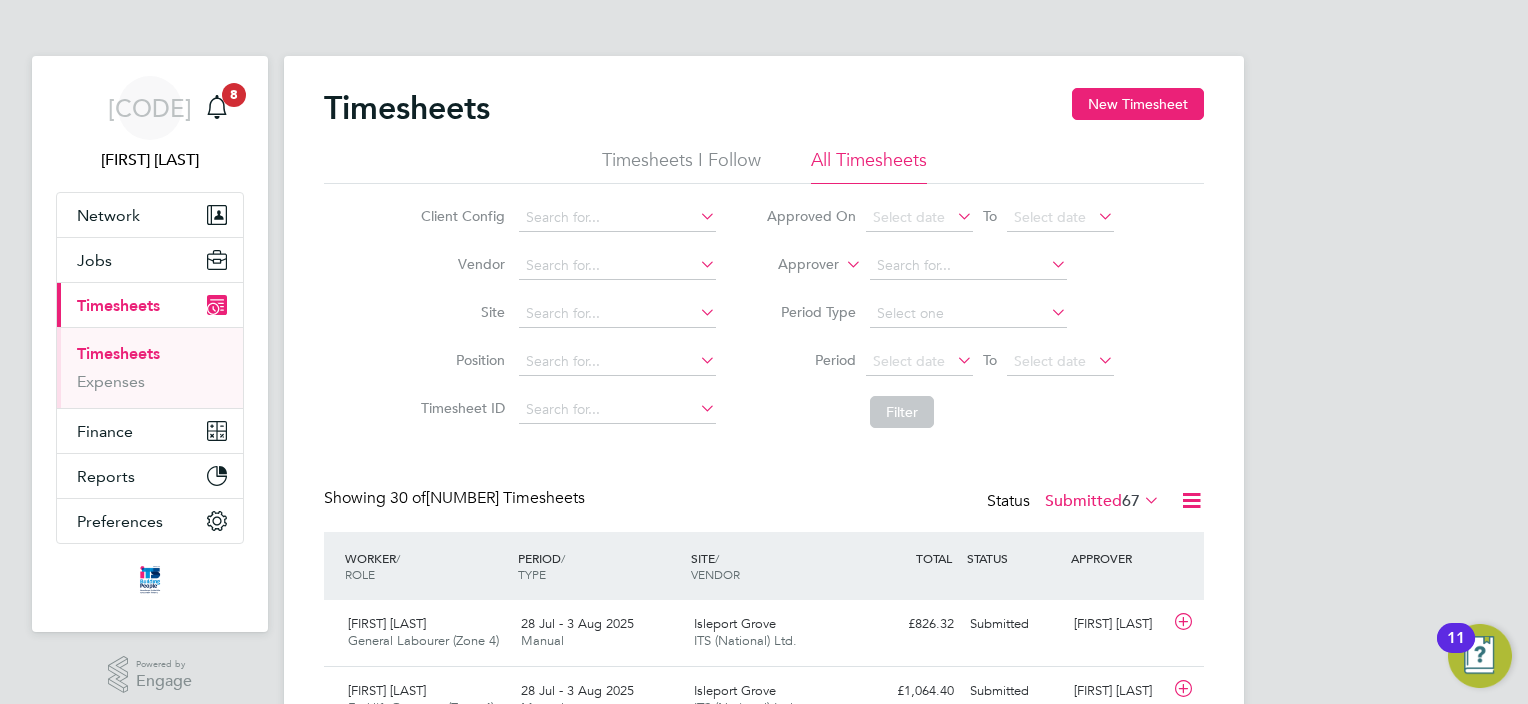 click on "Timesheets New Timesheet" 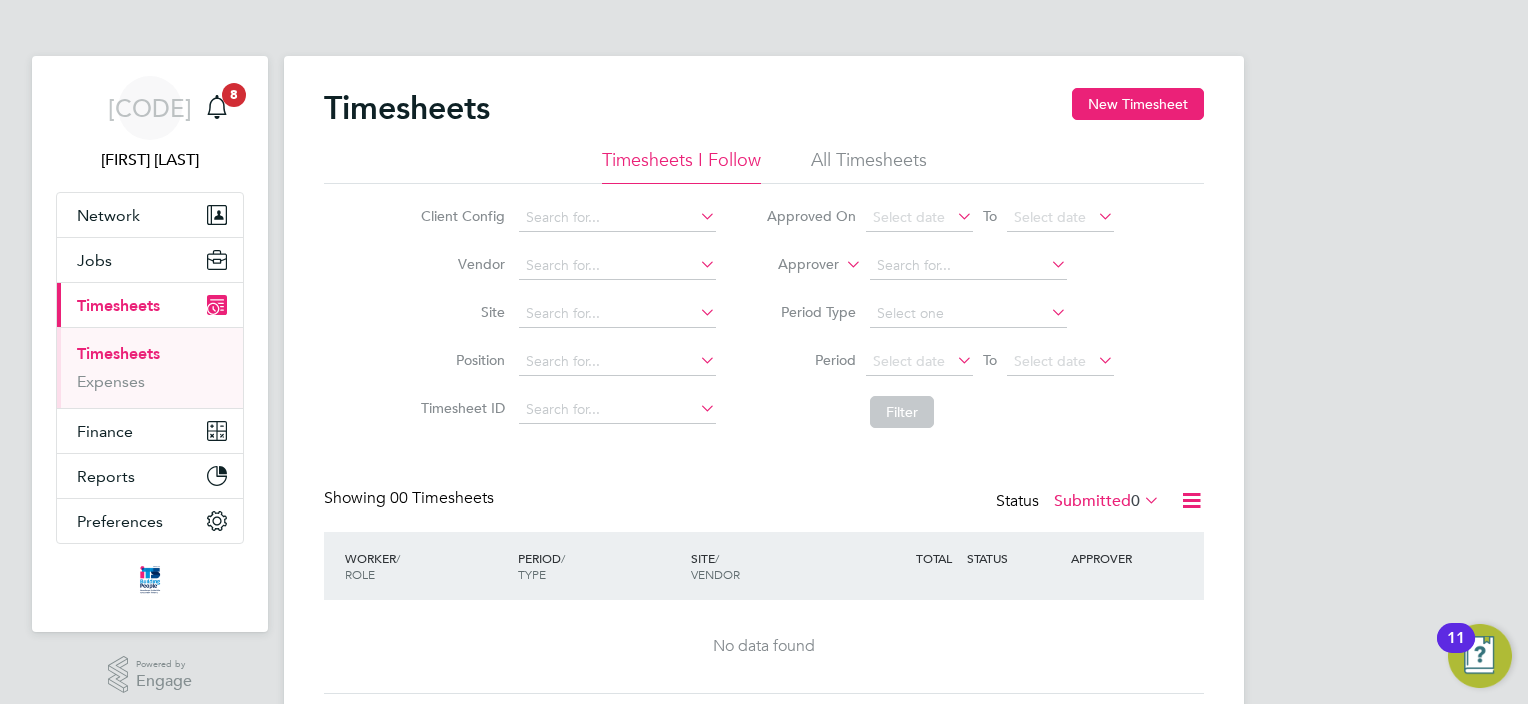 click on "All Timesheets" 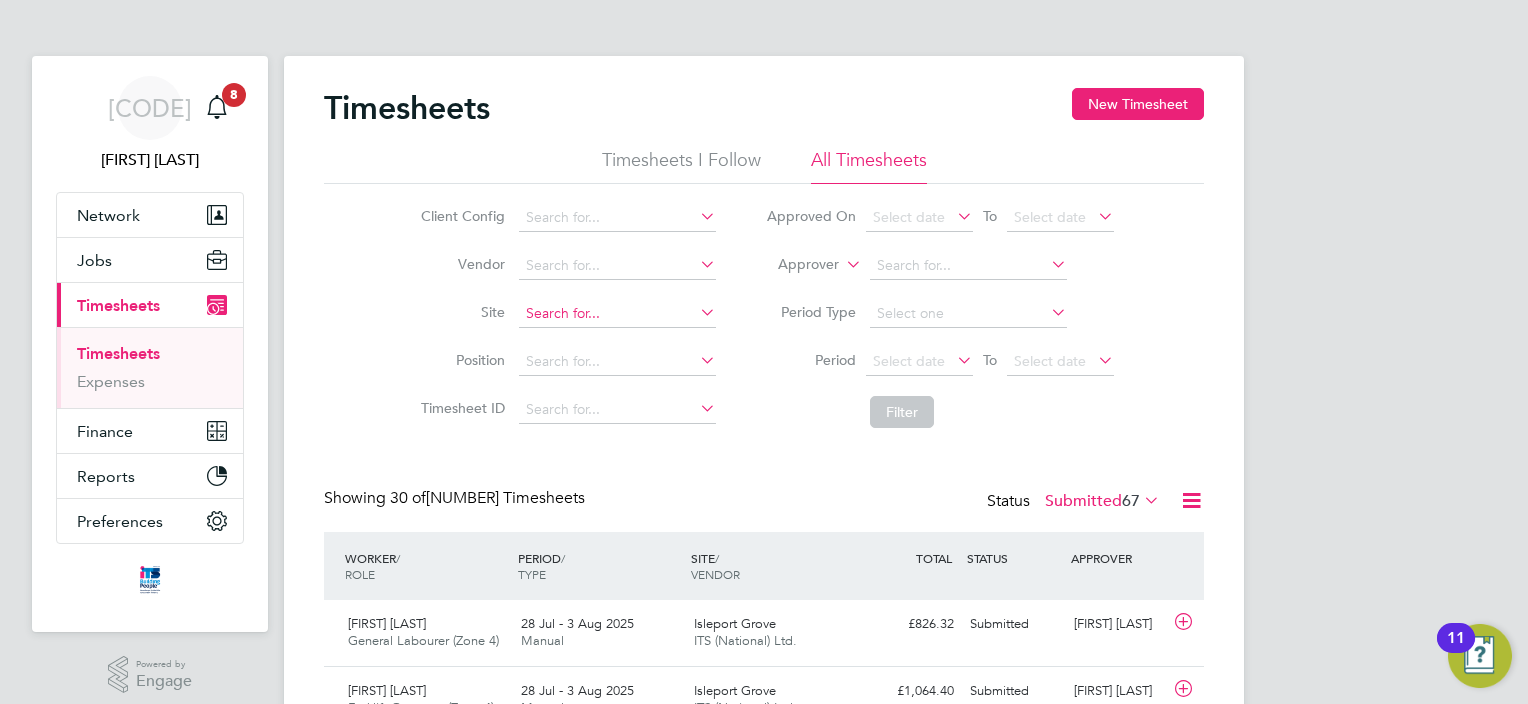 click 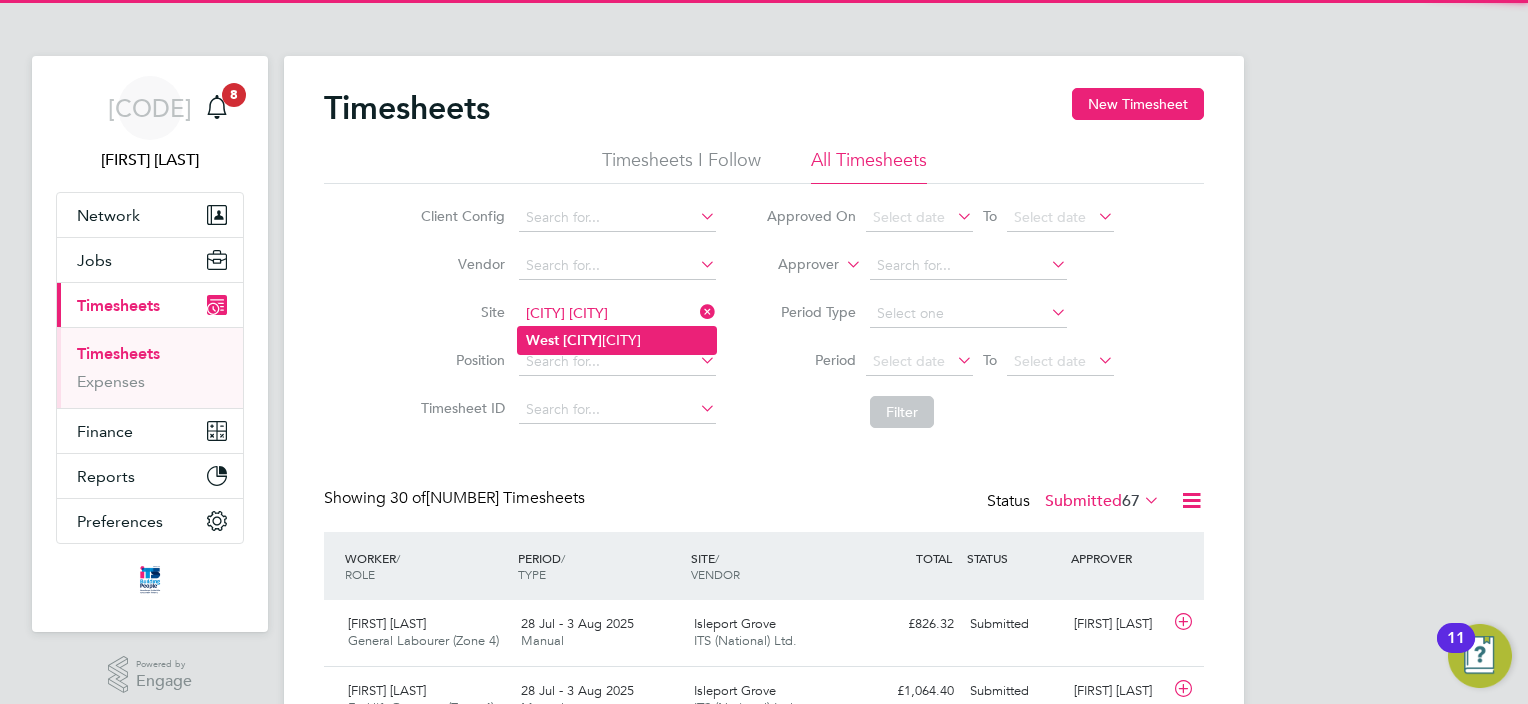click on "[LOCATION] [LOCATION]" 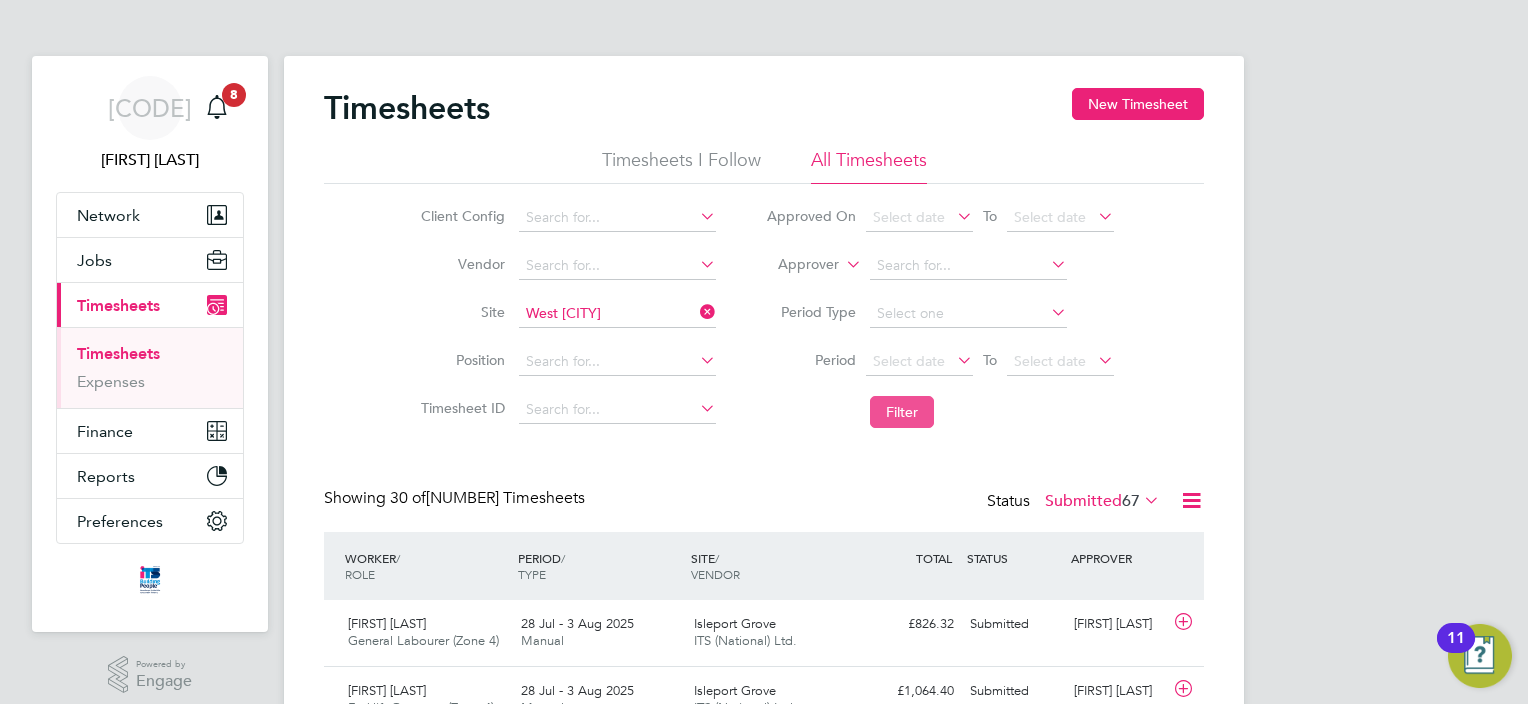 click on "Filter" 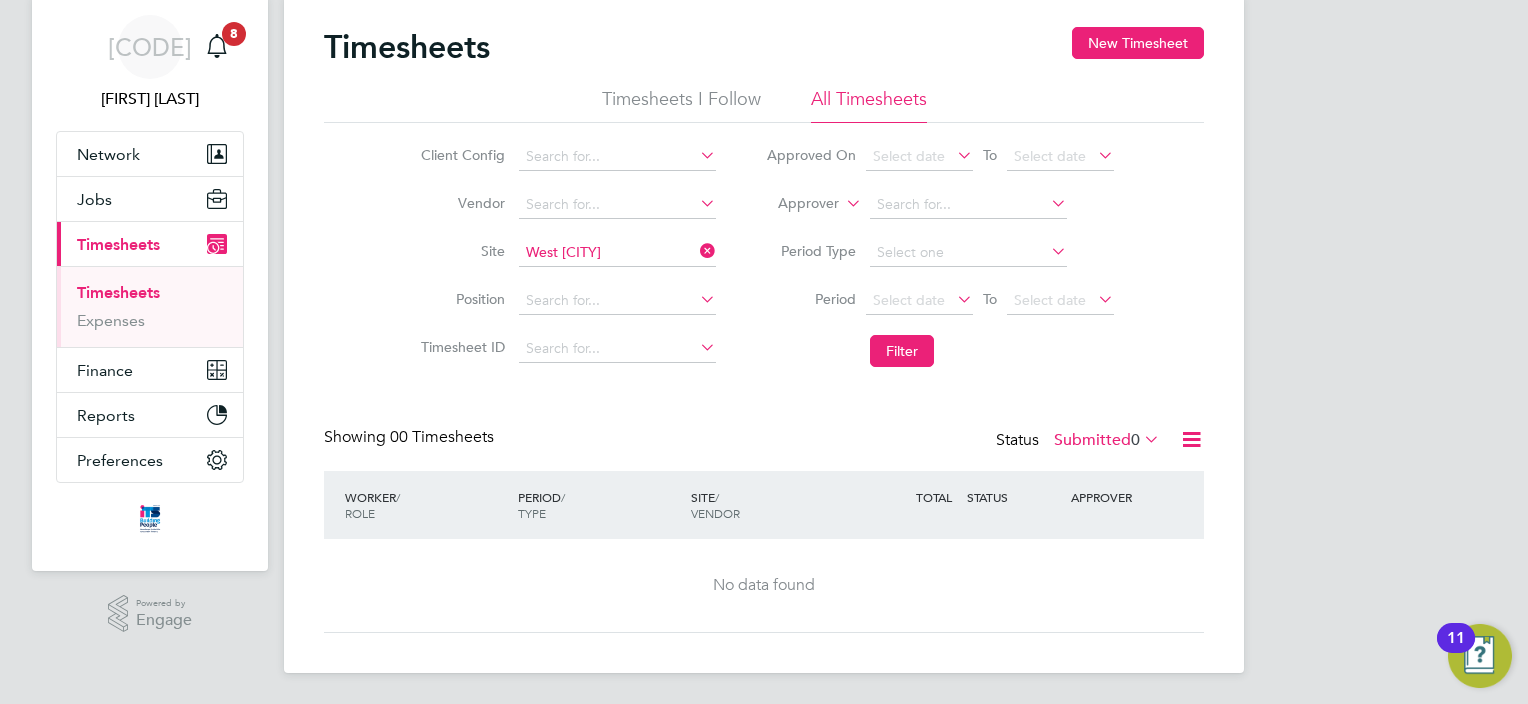 click on "Filter" 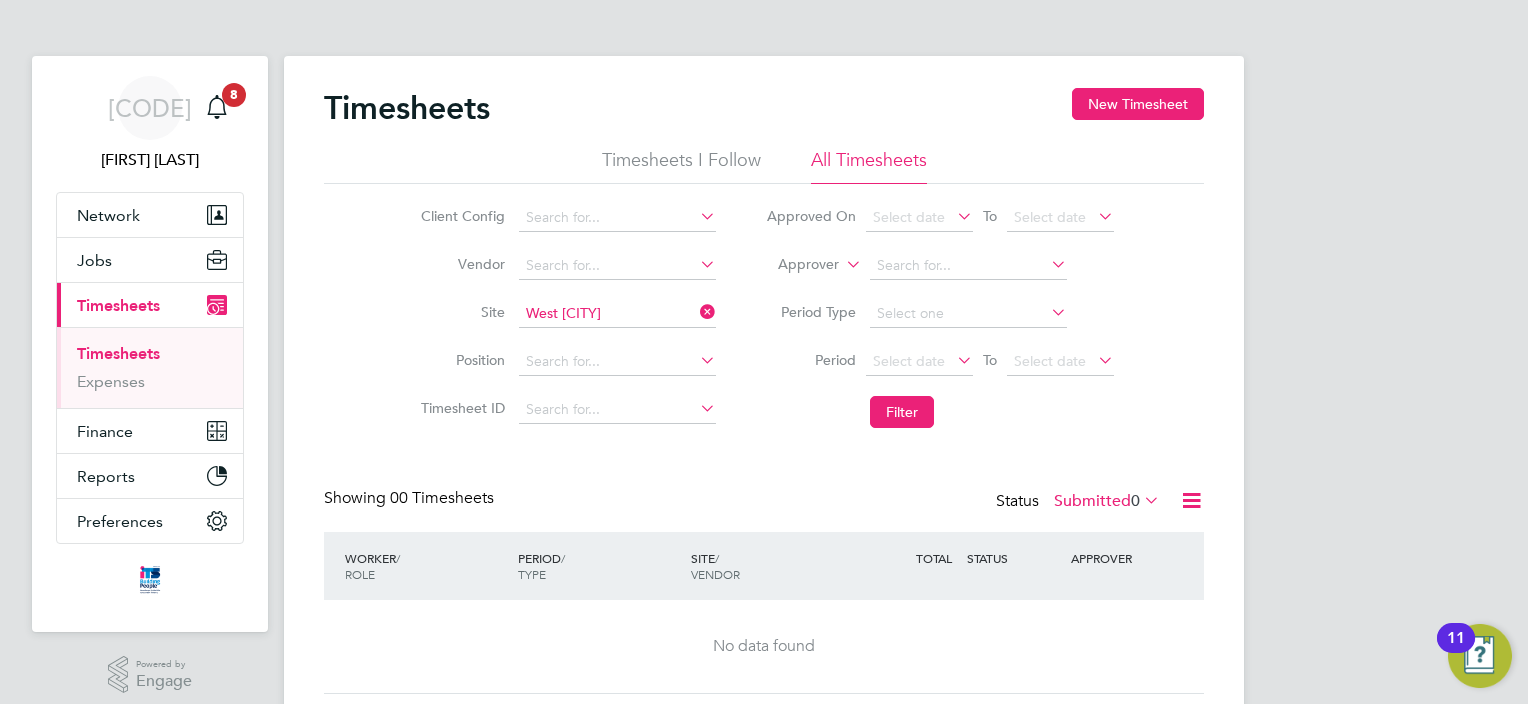 click on "Timesheets New Timesheet" 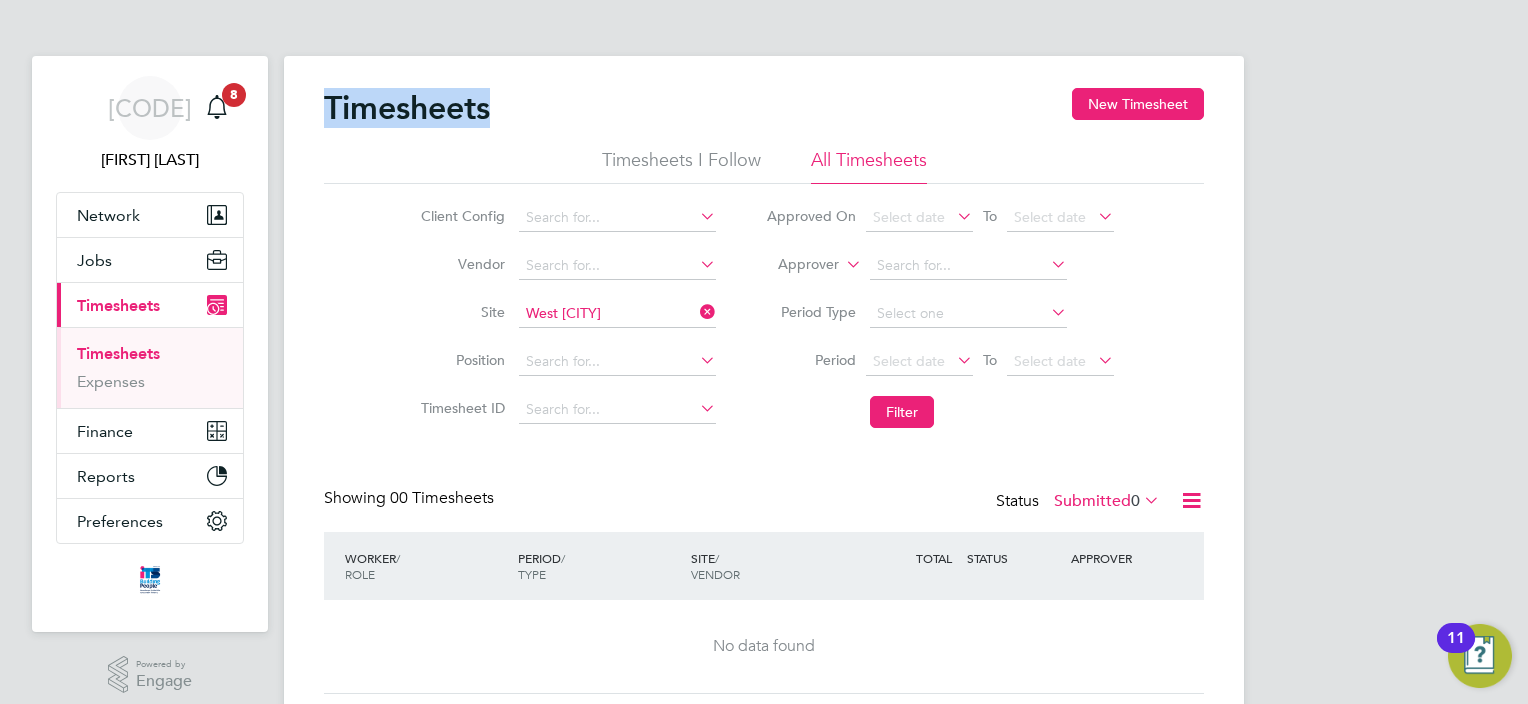 click on "Timesheets" 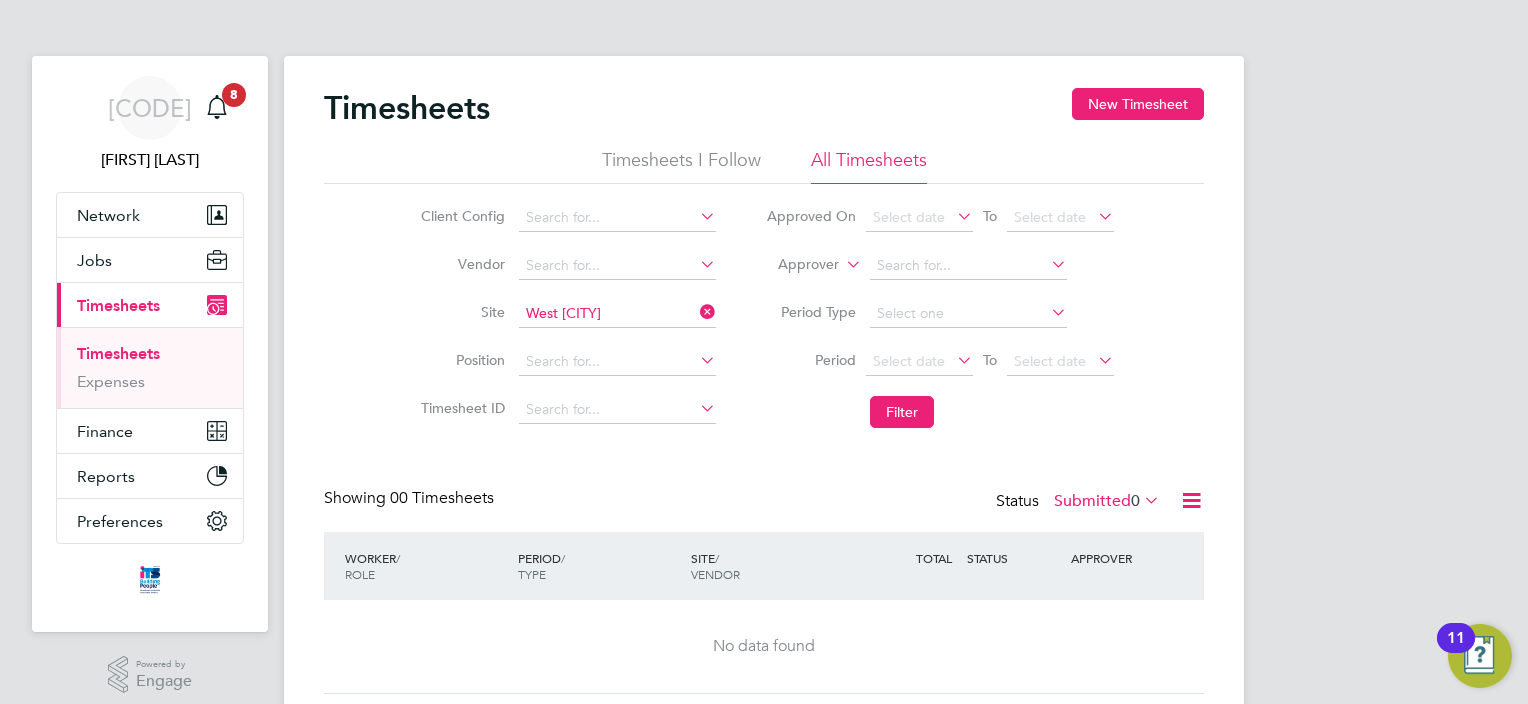 click on "Timesheets New Timesheet" 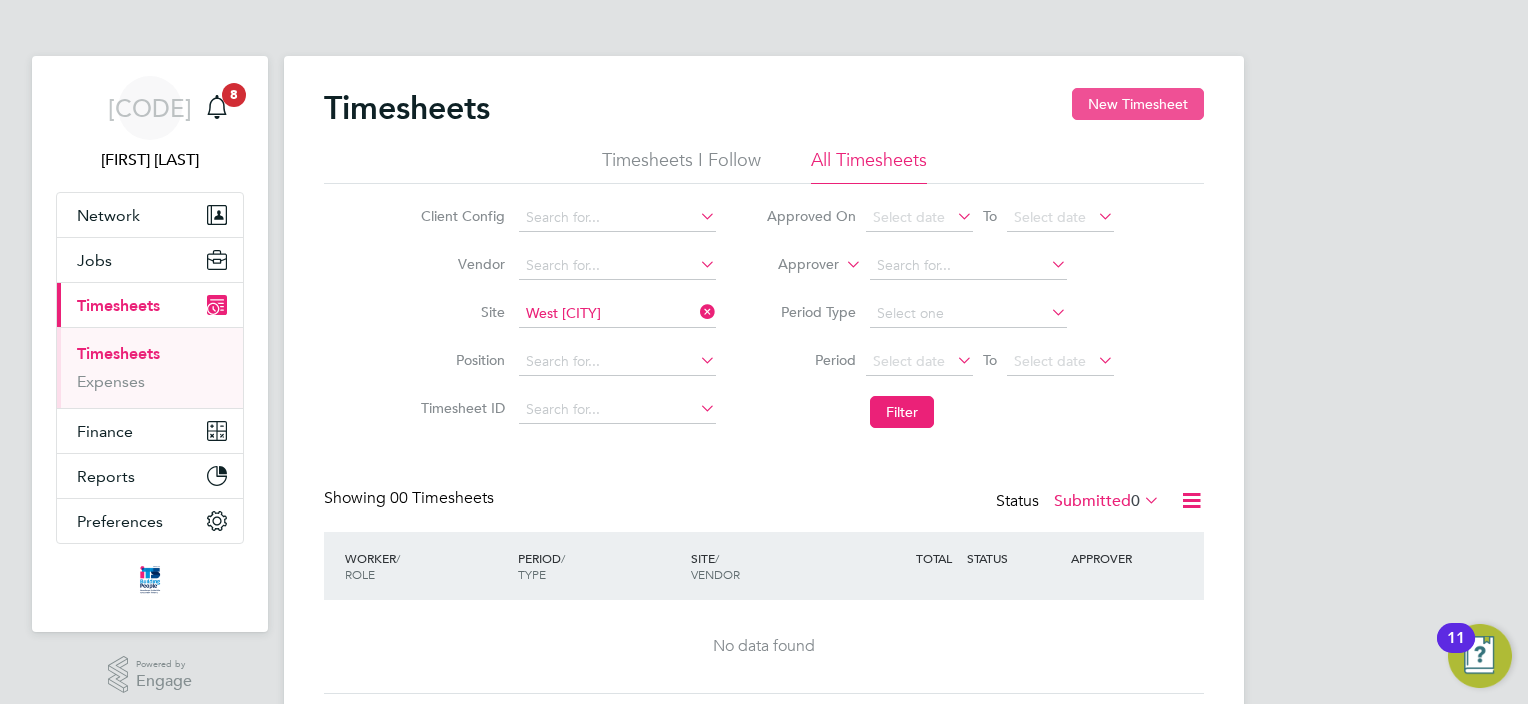 click on "New Timesheet" 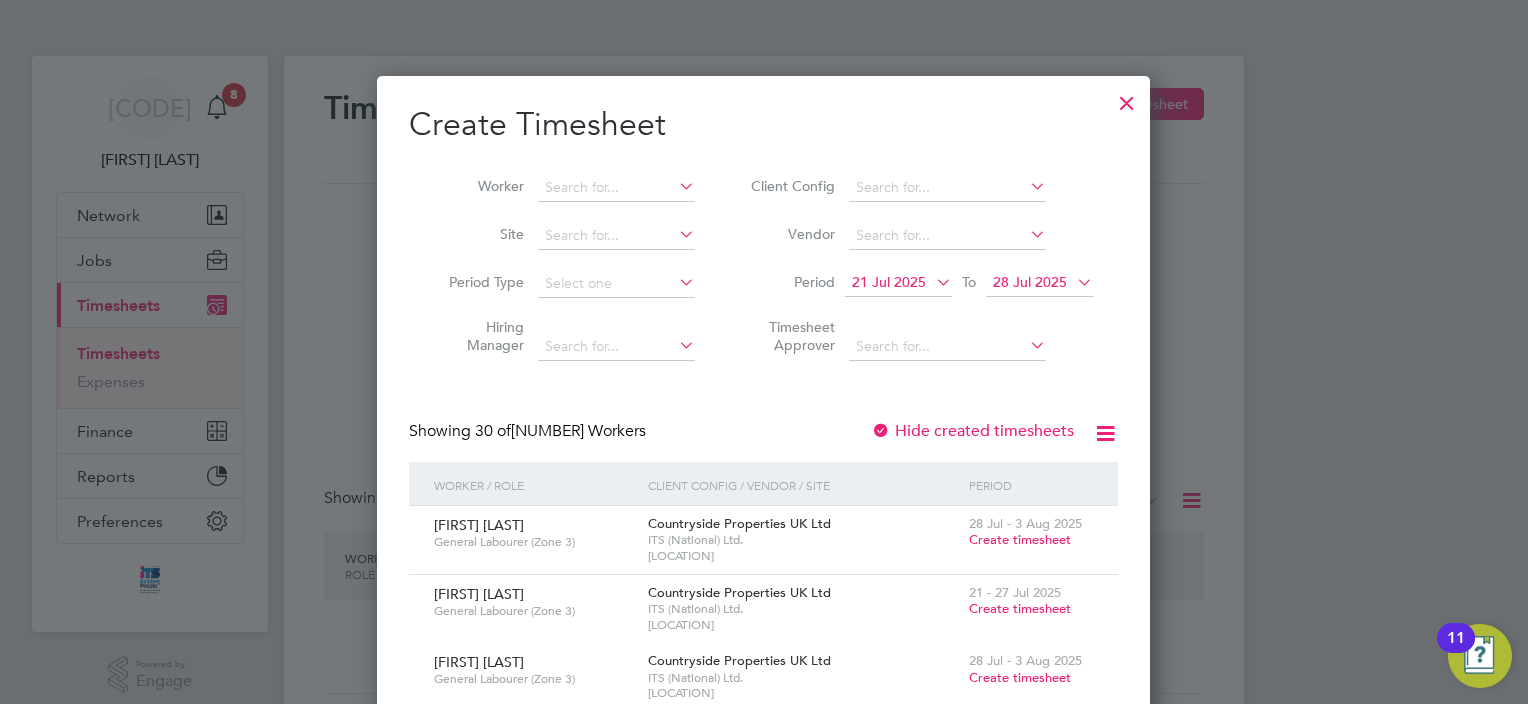 click on "Hide created timesheets" at bounding box center [972, 431] 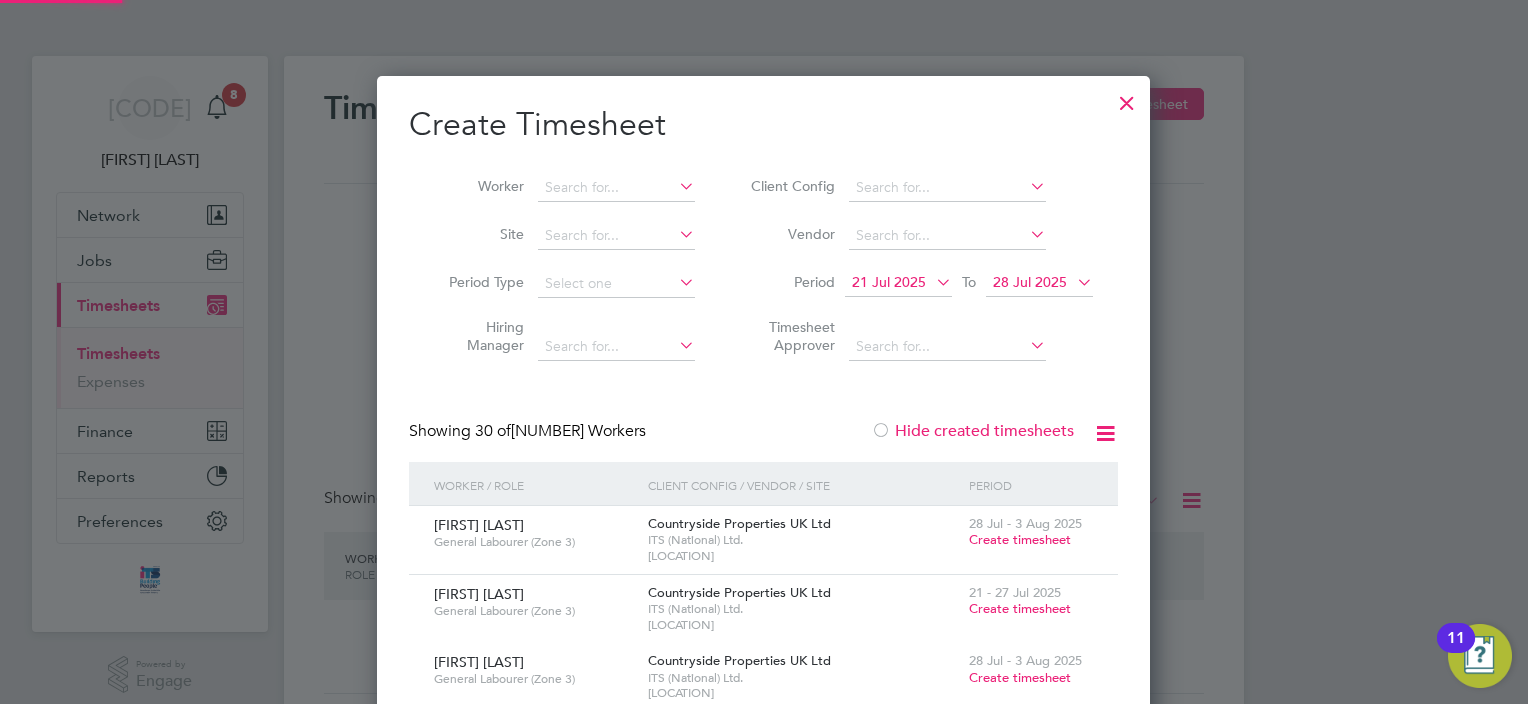 click on "Hide created timesheets" at bounding box center [972, 431] 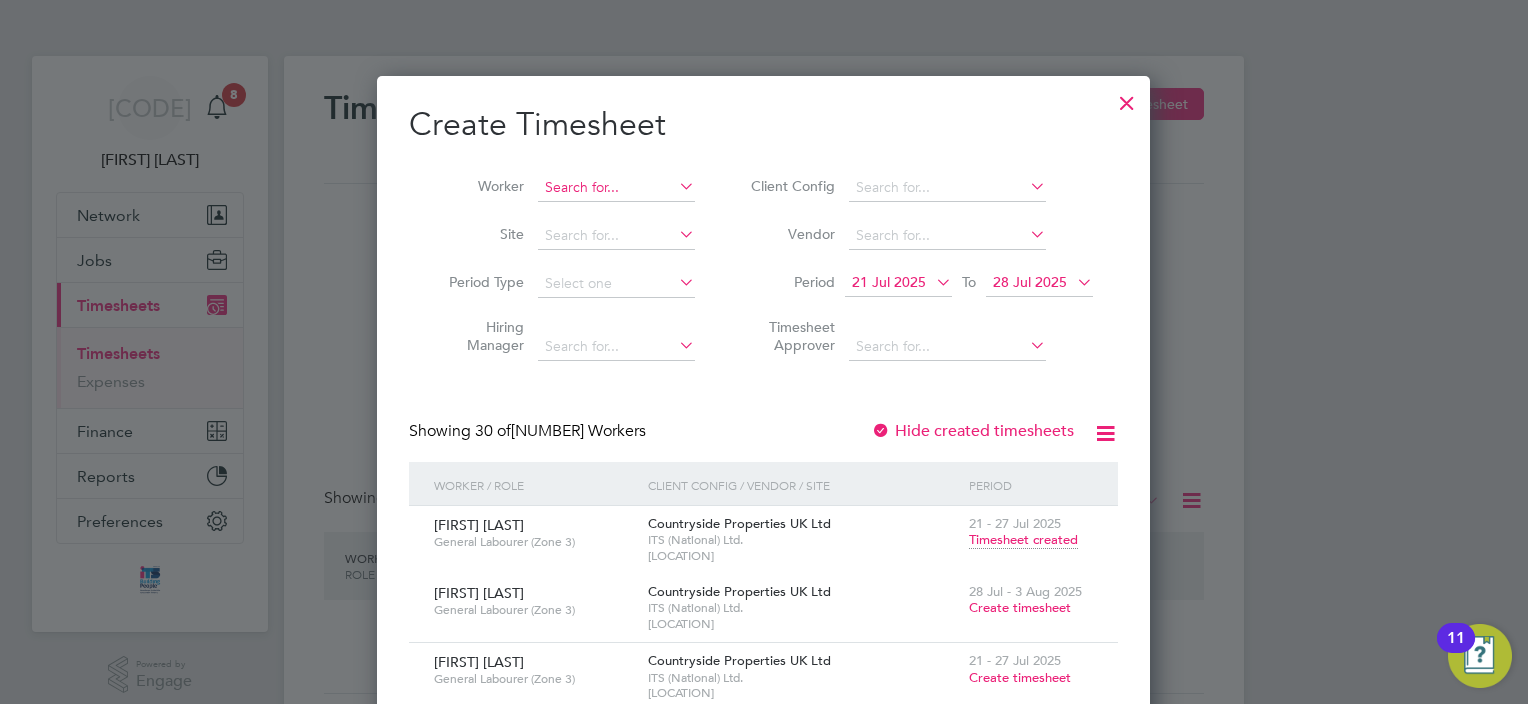 click at bounding box center [616, 188] 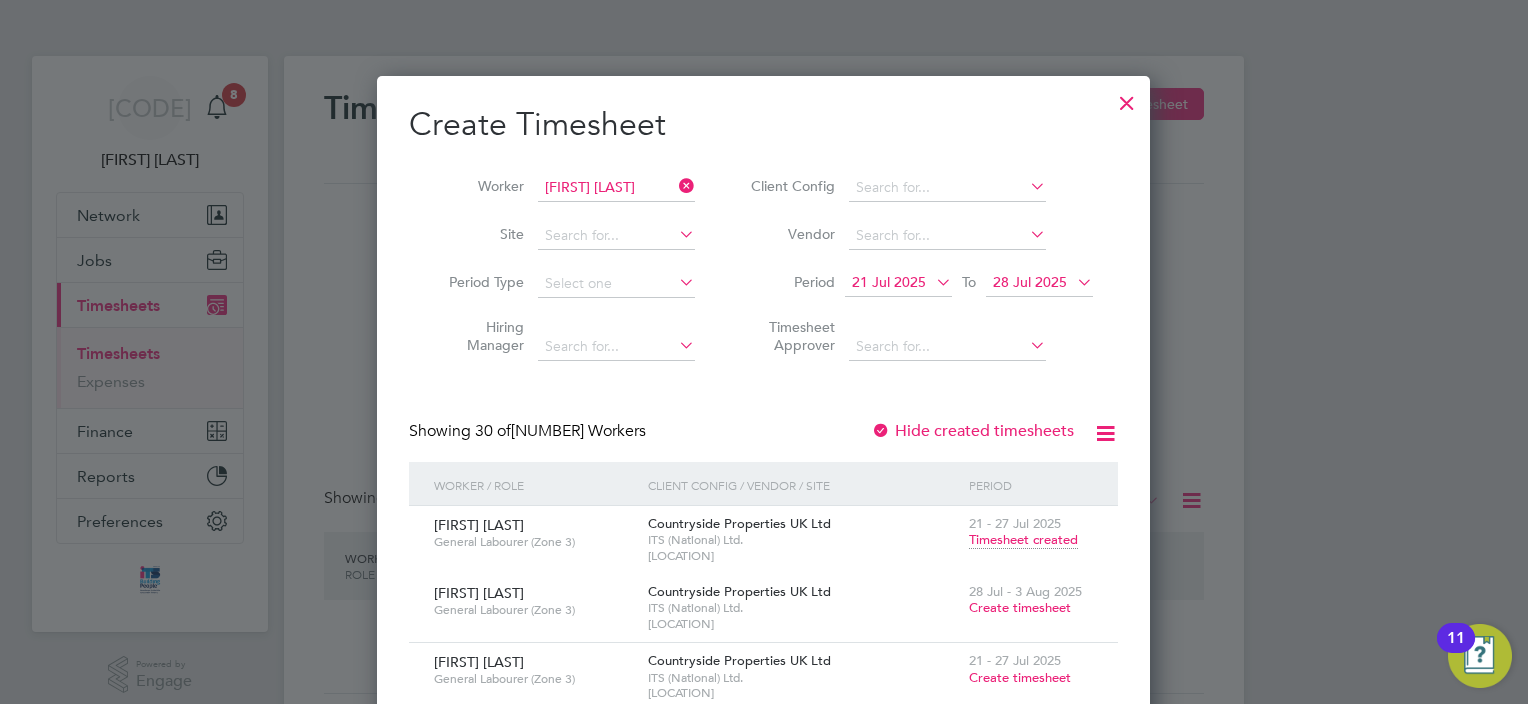 click on "[FIRST] [LAST]" 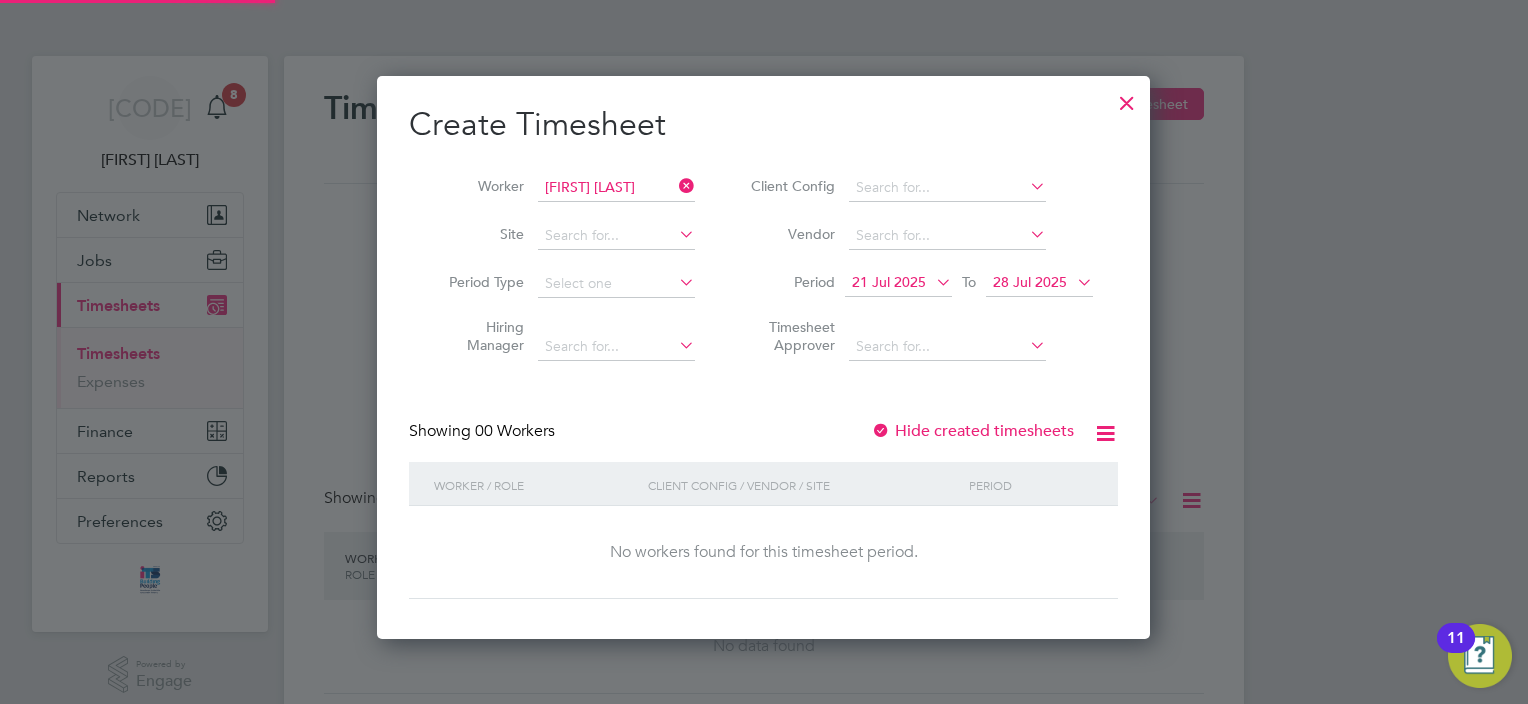 click on "28 Jul 2025" at bounding box center (1030, 282) 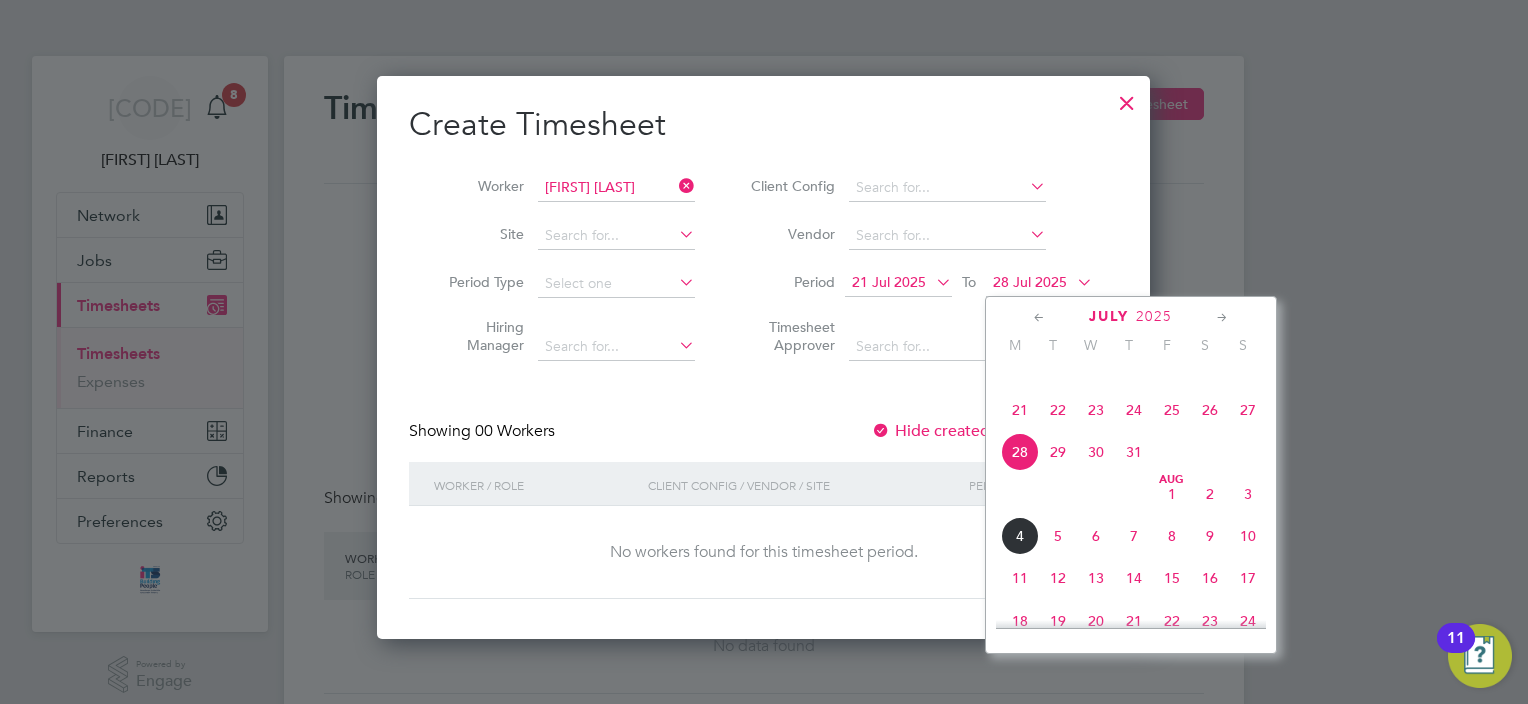 click on "4" 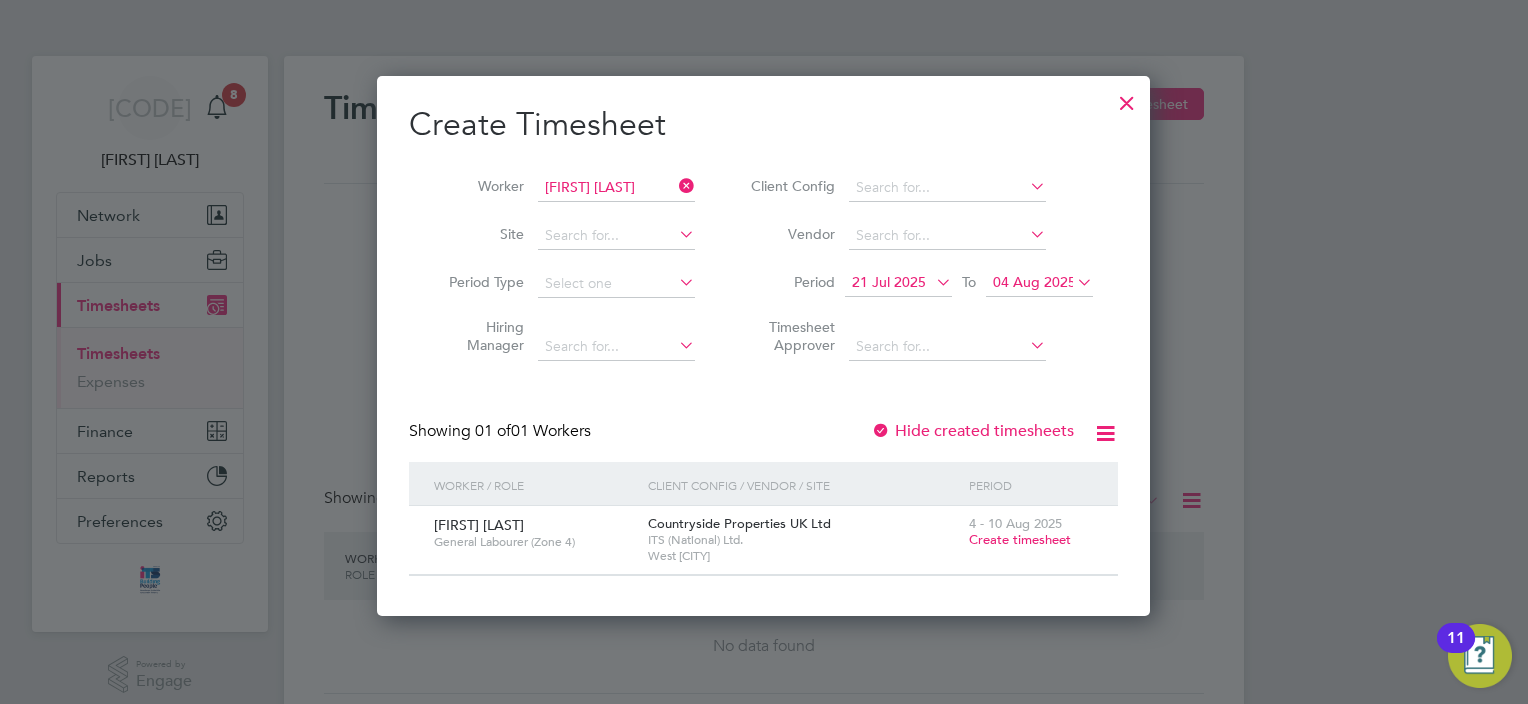 click on "Hide created timesheets" at bounding box center (972, 431) 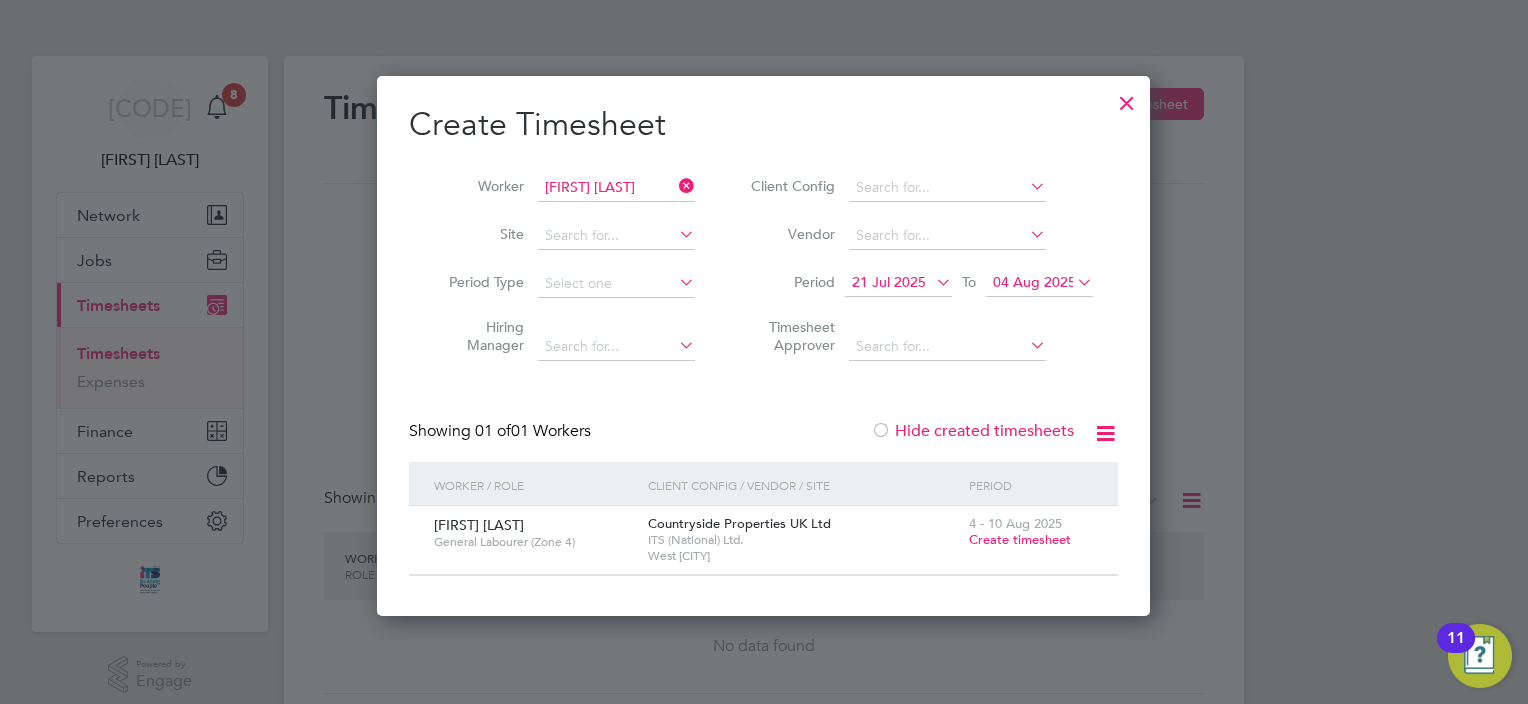 click on "Hide created timesheets" at bounding box center (972, 431) 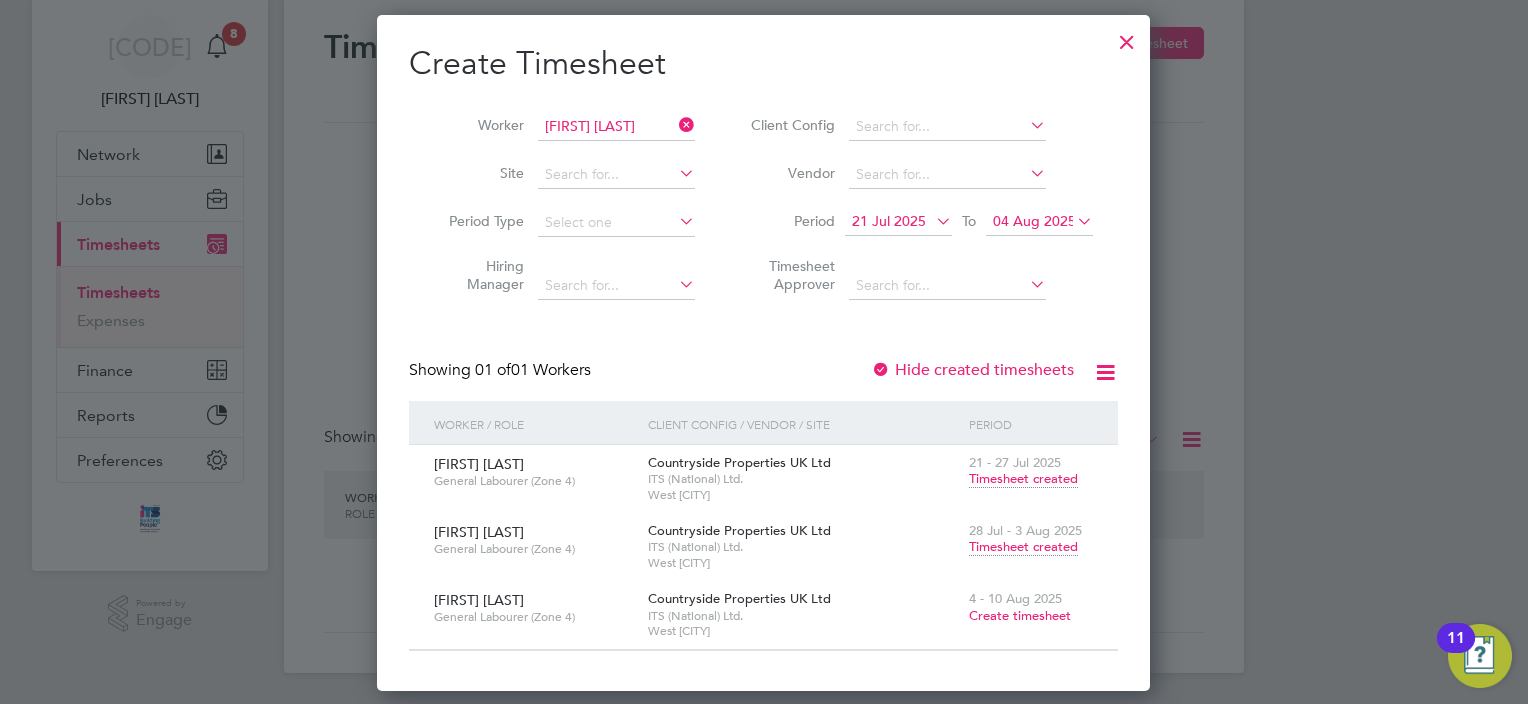 click at bounding box center [1127, 37] 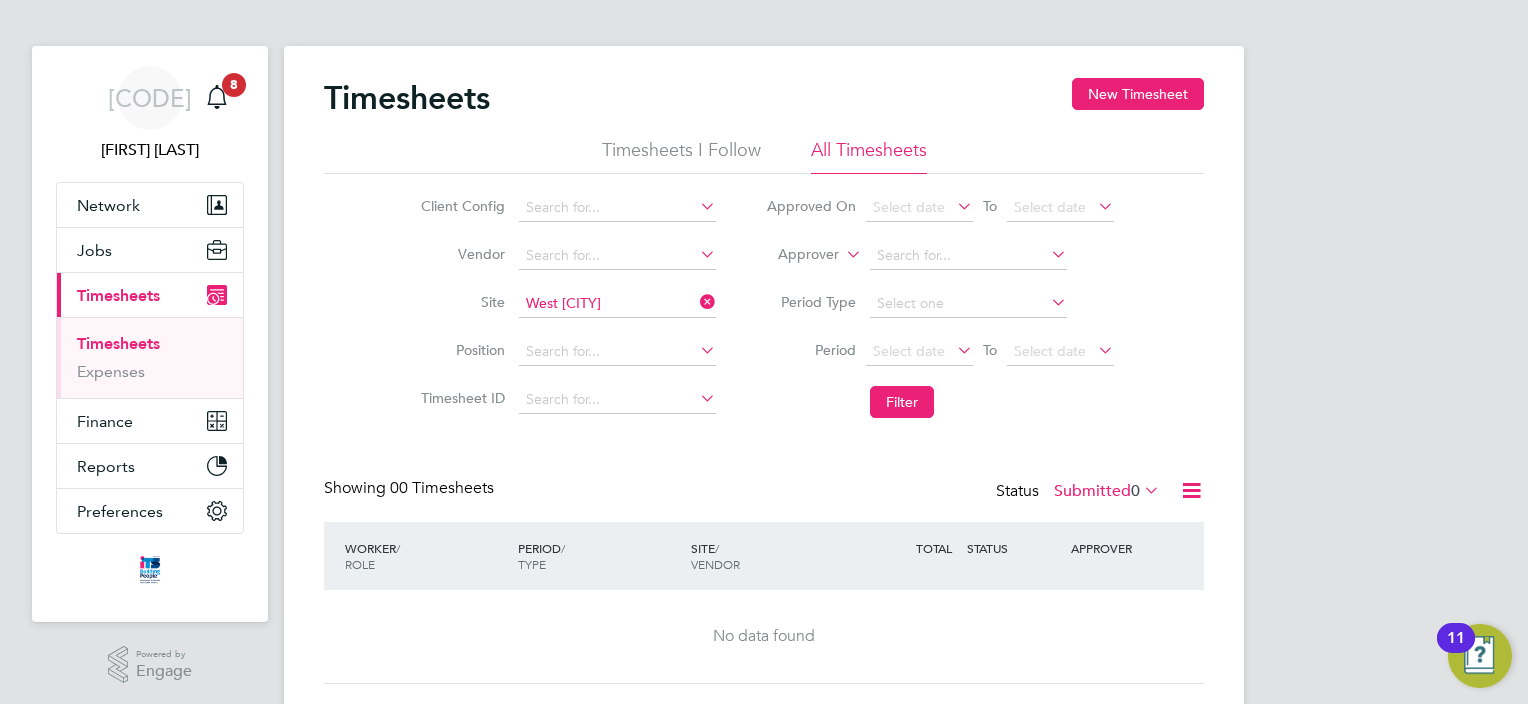 scroll, scrollTop: 0, scrollLeft: 0, axis: both 